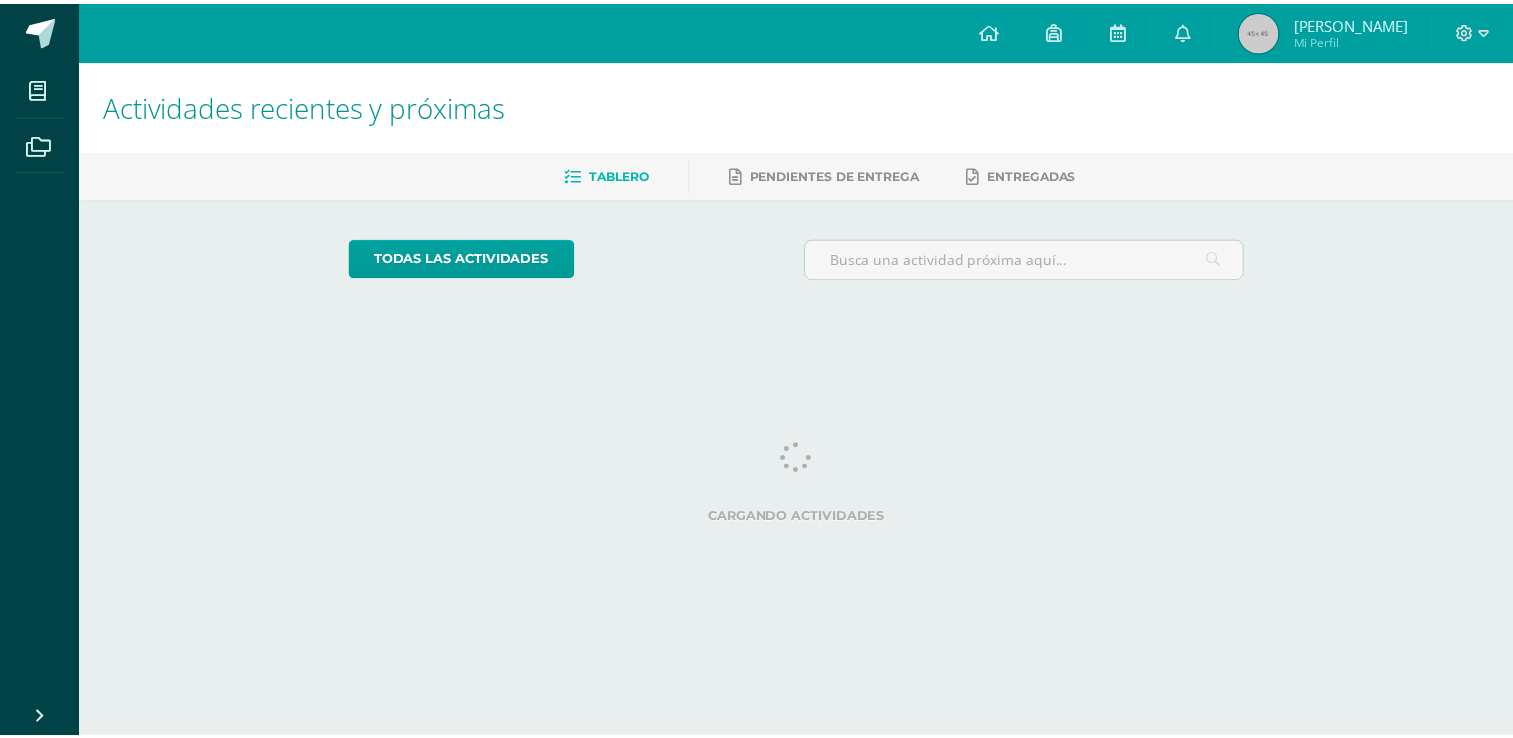 scroll, scrollTop: 0, scrollLeft: 0, axis: both 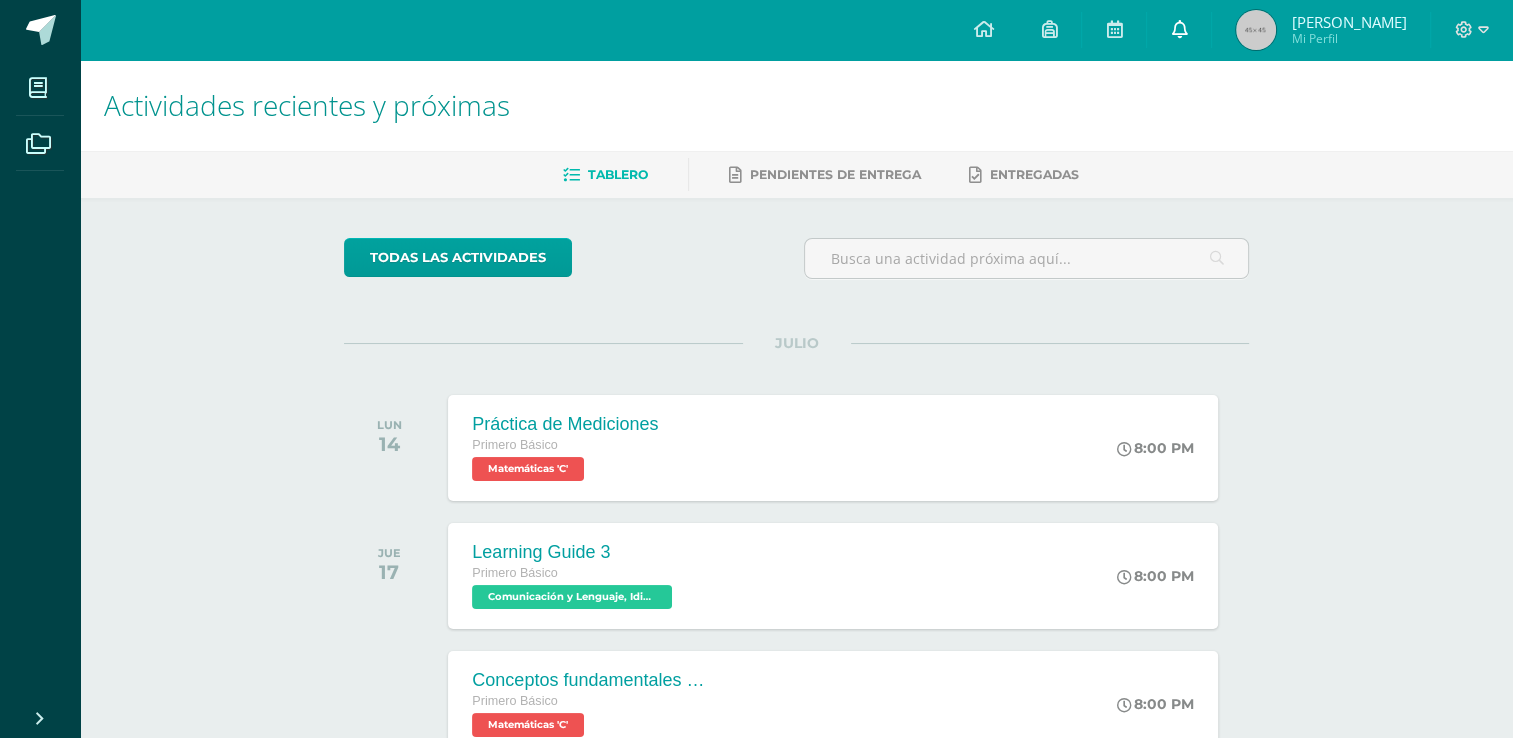 click at bounding box center [1179, 29] 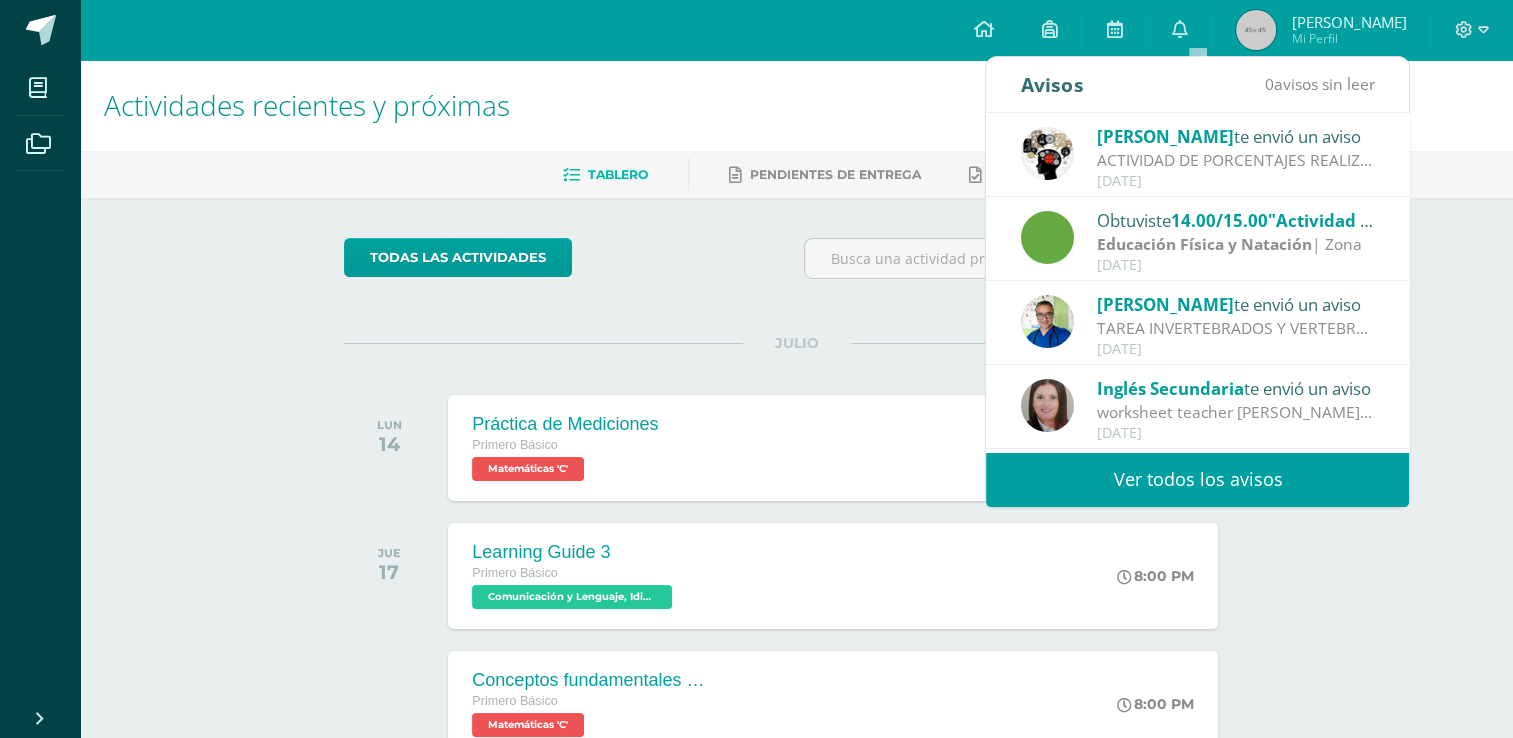 click on "ACTIVIDAD DE PORCENTAJES REALIZADA EN CLASE:
Buenos días estimados estudiantes.  Adjunto archivo de problemas de porcentaje que se resolvió en clase, para aquellos alumnos que no han terminado de realizarlo.  Y crucigrama para los que aún no lo han entregado.    Deben entregarlo en clase pegado en su cuaderno.   Comisiones y Directivas.  alumnos ausentes.
Entregar libro de texto con actividades realizadas lecciones  2 y 3-
Estas actividades tienen punteo." at bounding box center (1236, 160) 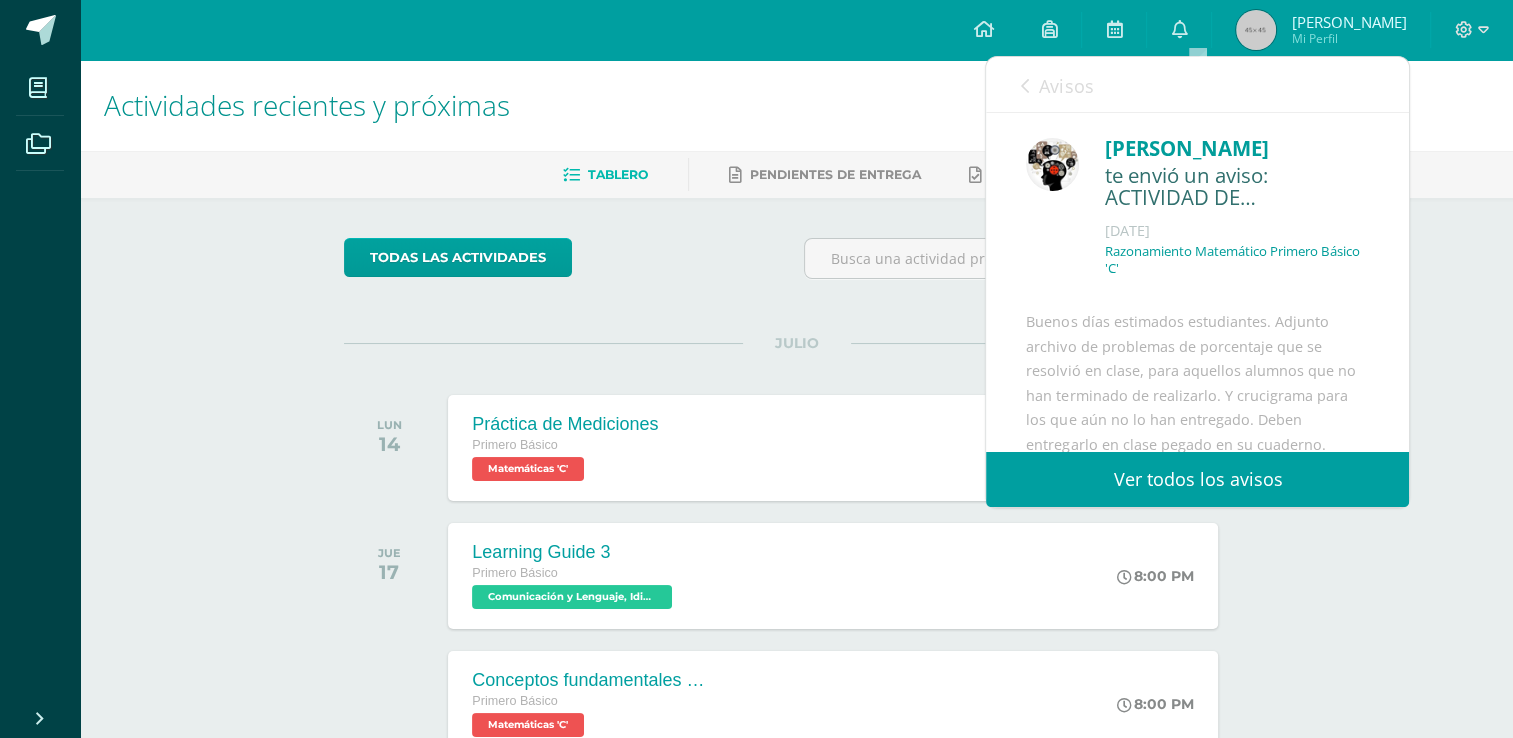 click on "Ver todos los avisos" at bounding box center (1197, 479) 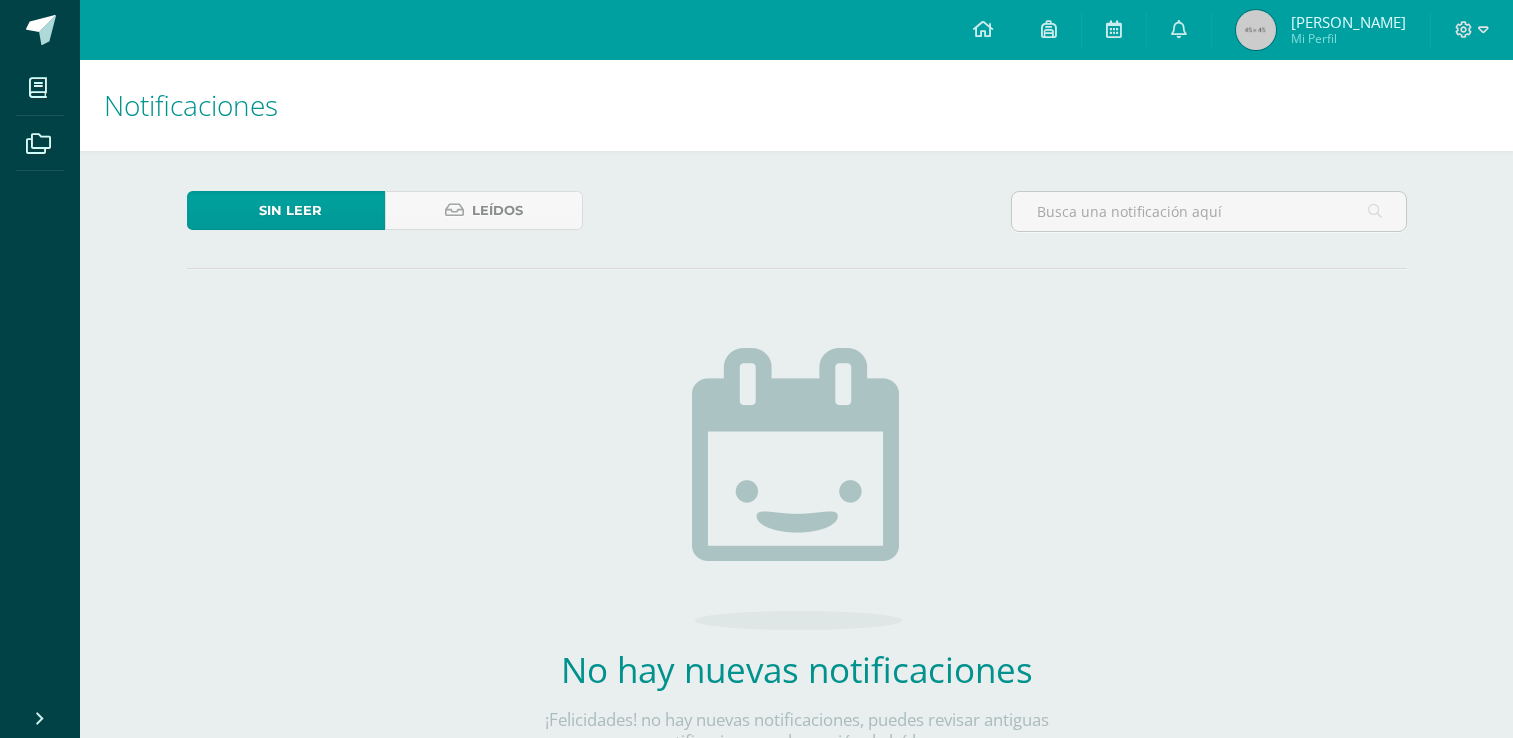 scroll, scrollTop: 0, scrollLeft: 0, axis: both 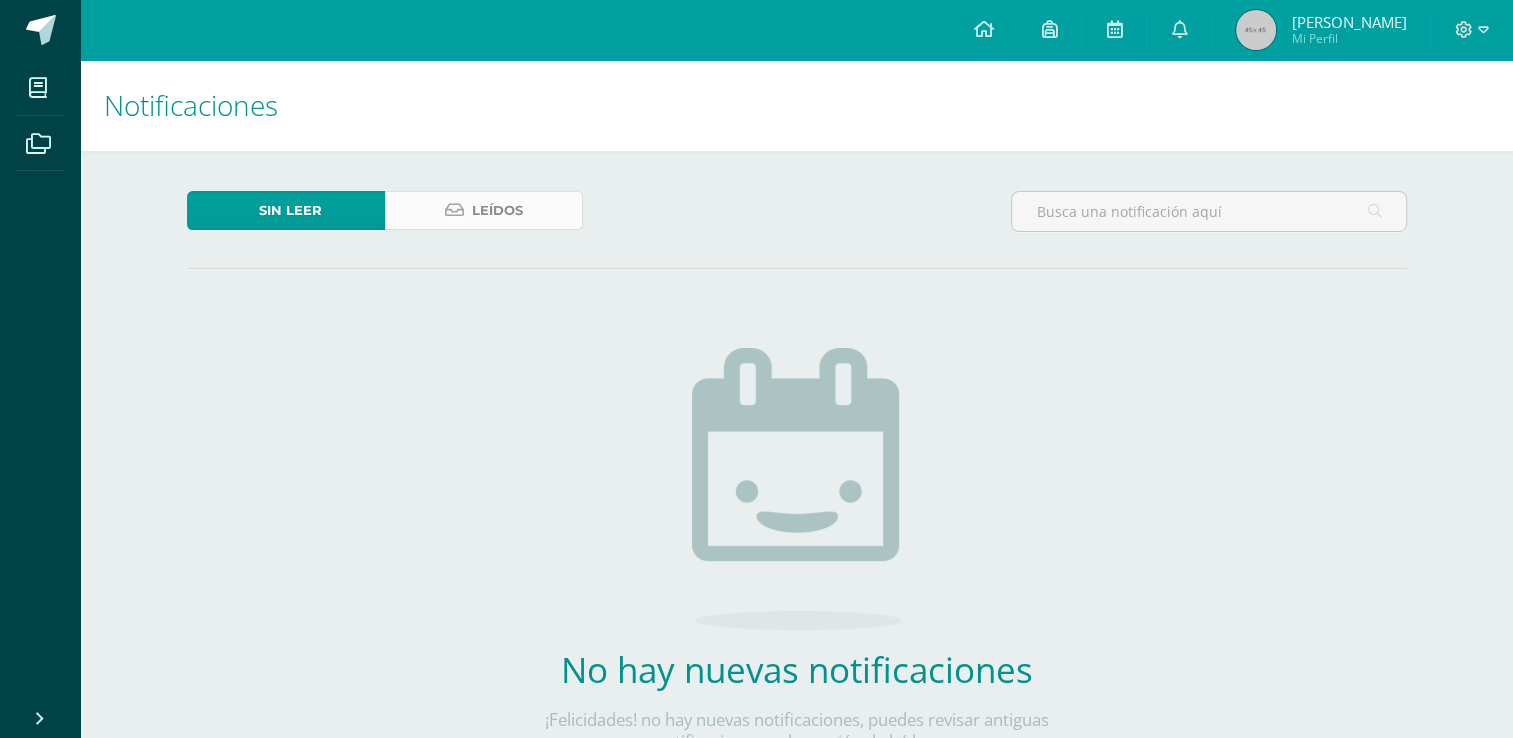 click on "Leídos" at bounding box center (497, 210) 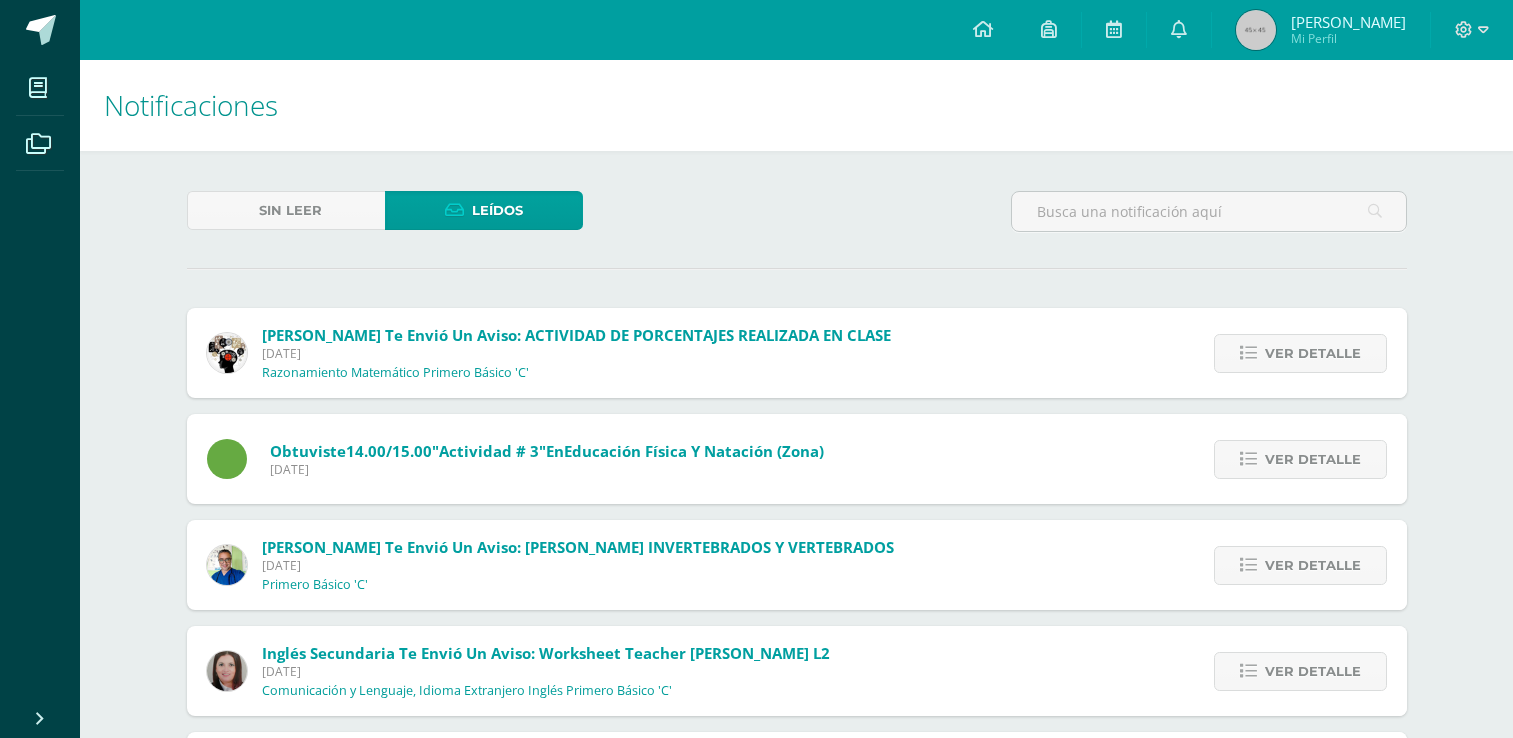 scroll, scrollTop: 0, scrollLeft: 0, axis: both 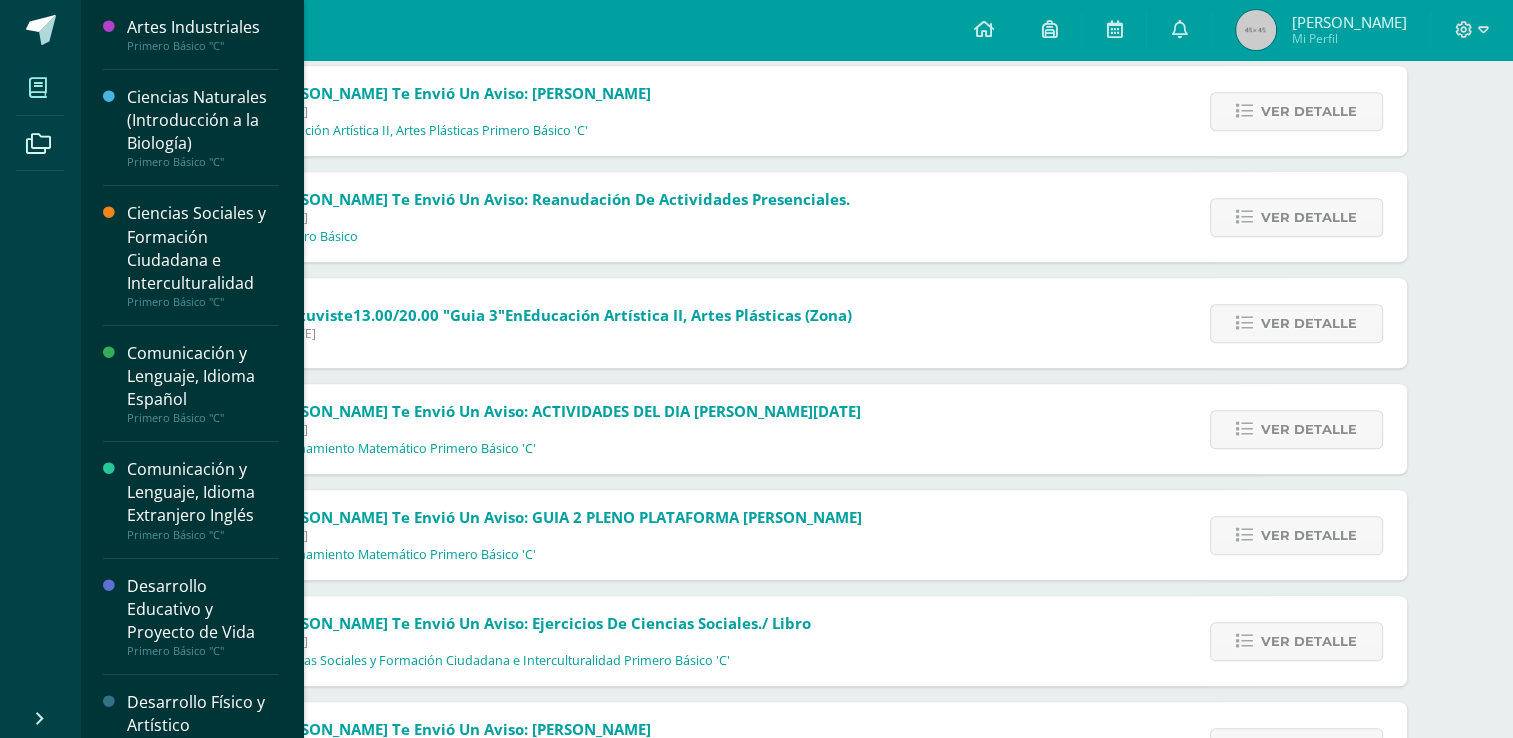 click at bounding box center (38, 88) 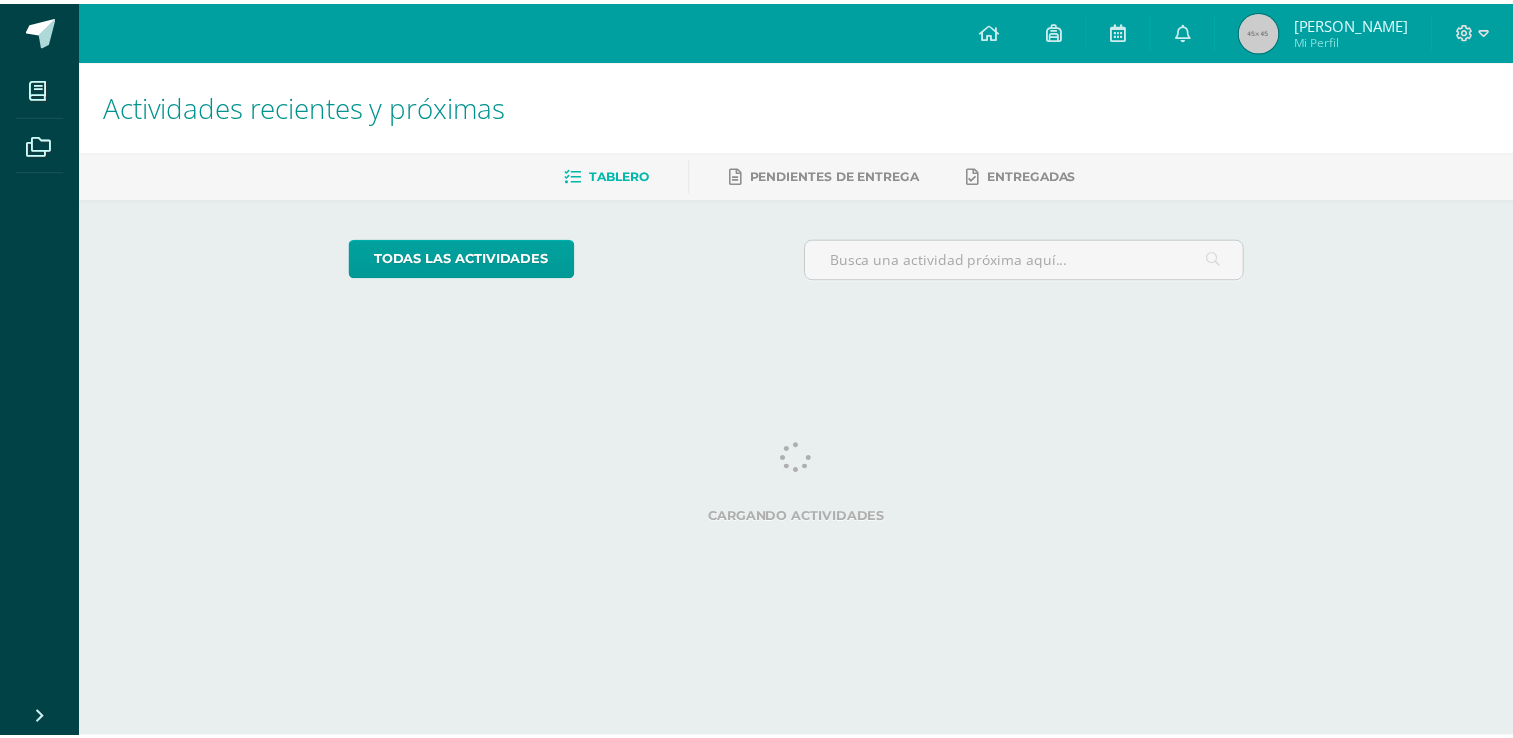 scroll, scrollTop: 0, scrollLeft: 0, axis: both 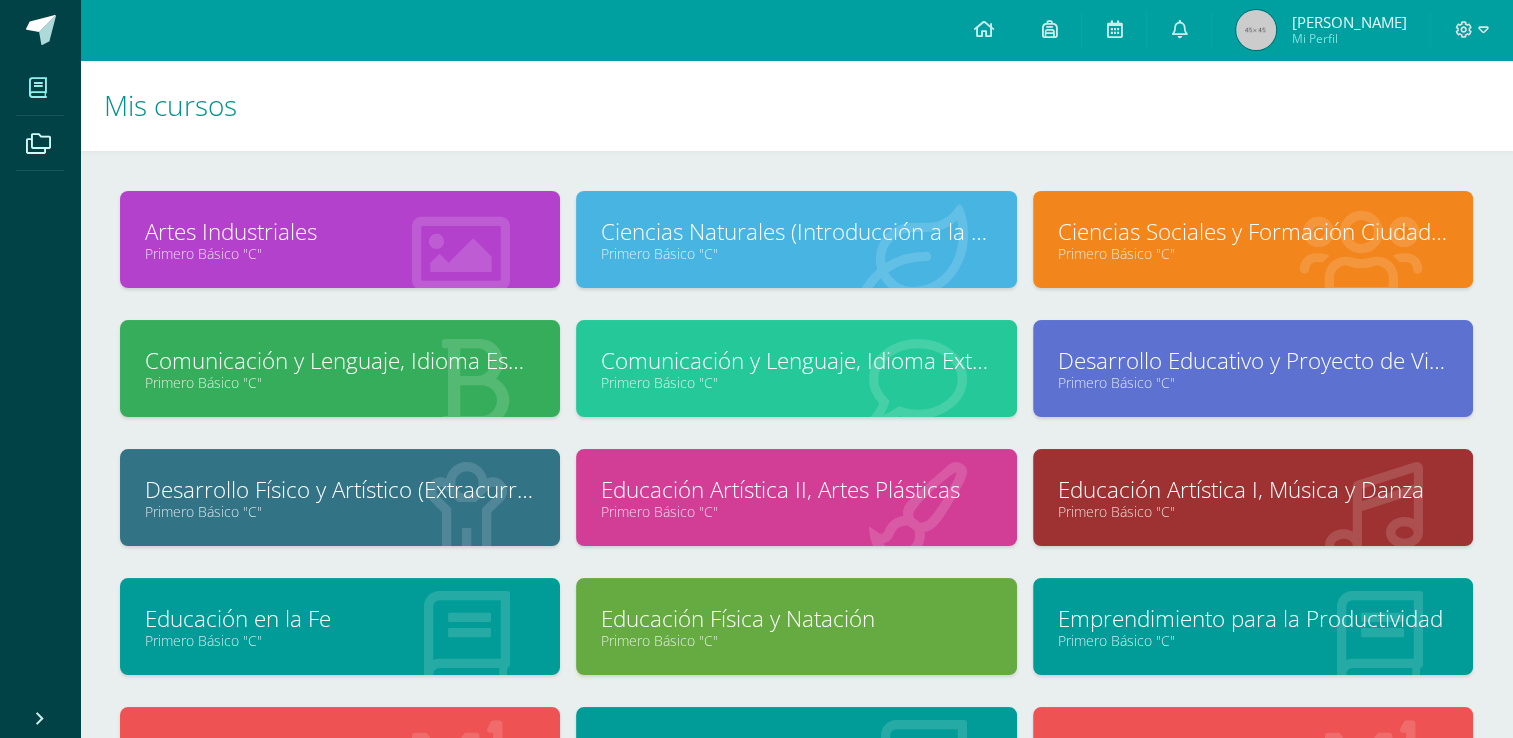 click on "Desarrollo Educativo y Proyecto de Vida
Primero Básico "C"" at bounding box center (1253, 384) 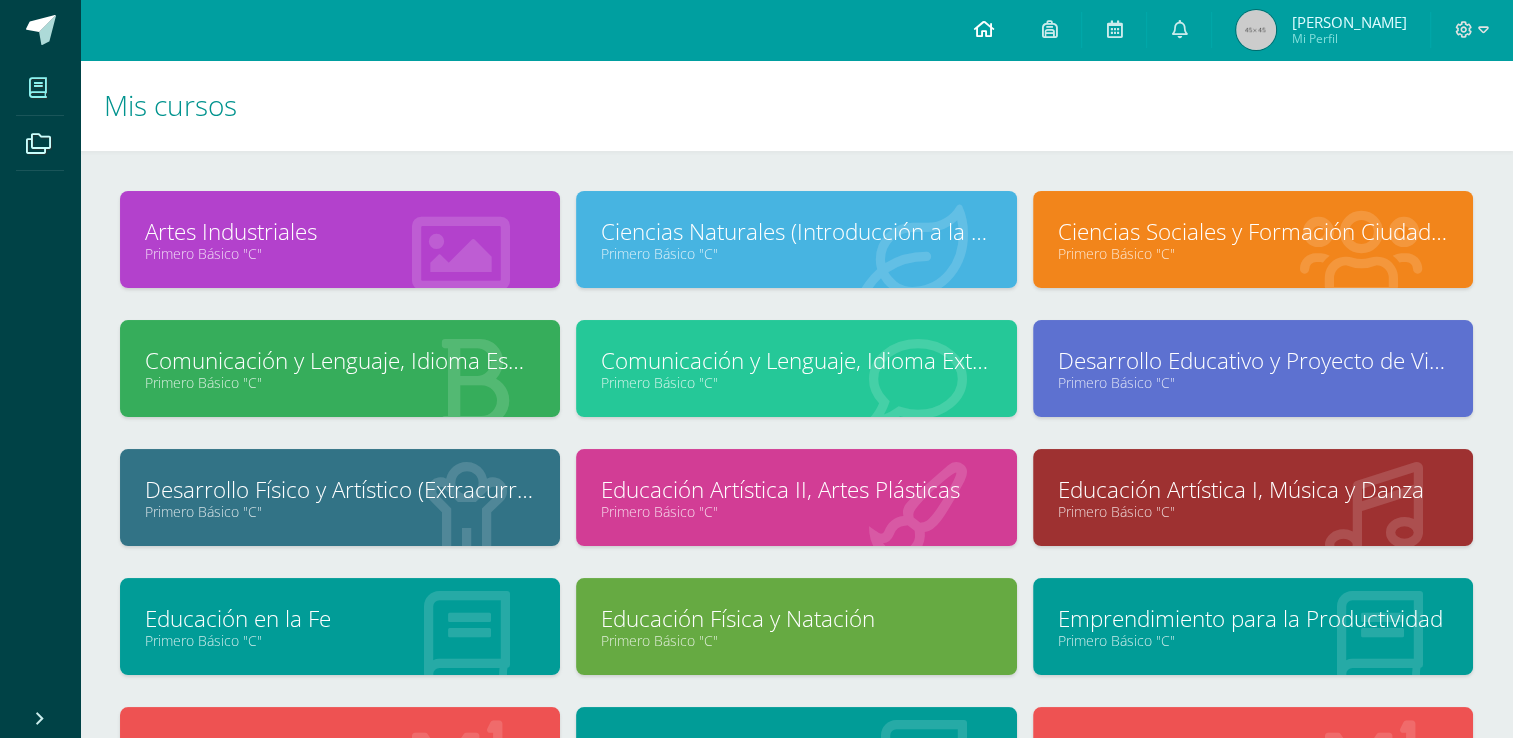 click at bounding box center [983, 30] 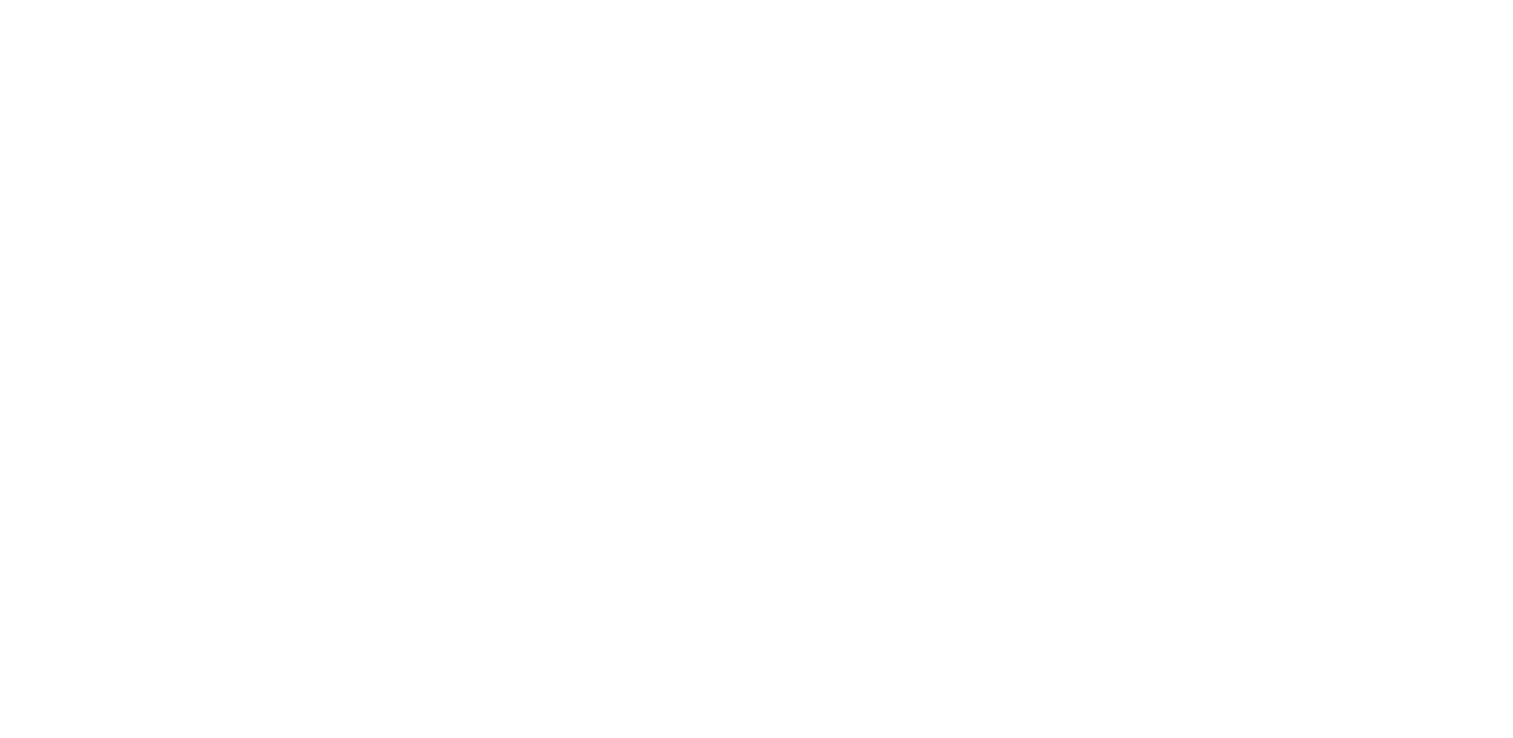scroll, scrollTop: 0, scrollLeft: 0, axis: both 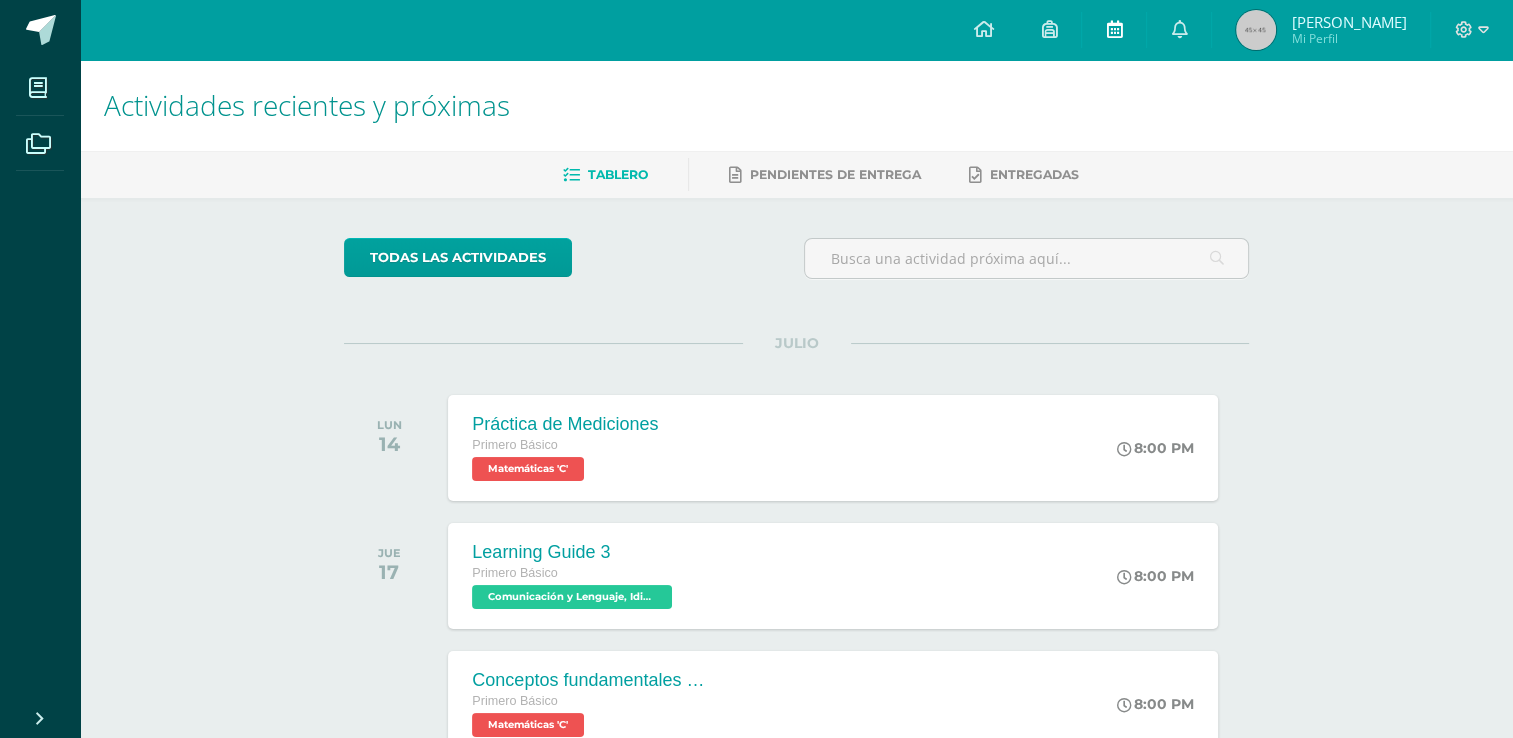 click at bounding box center (1114, 30) 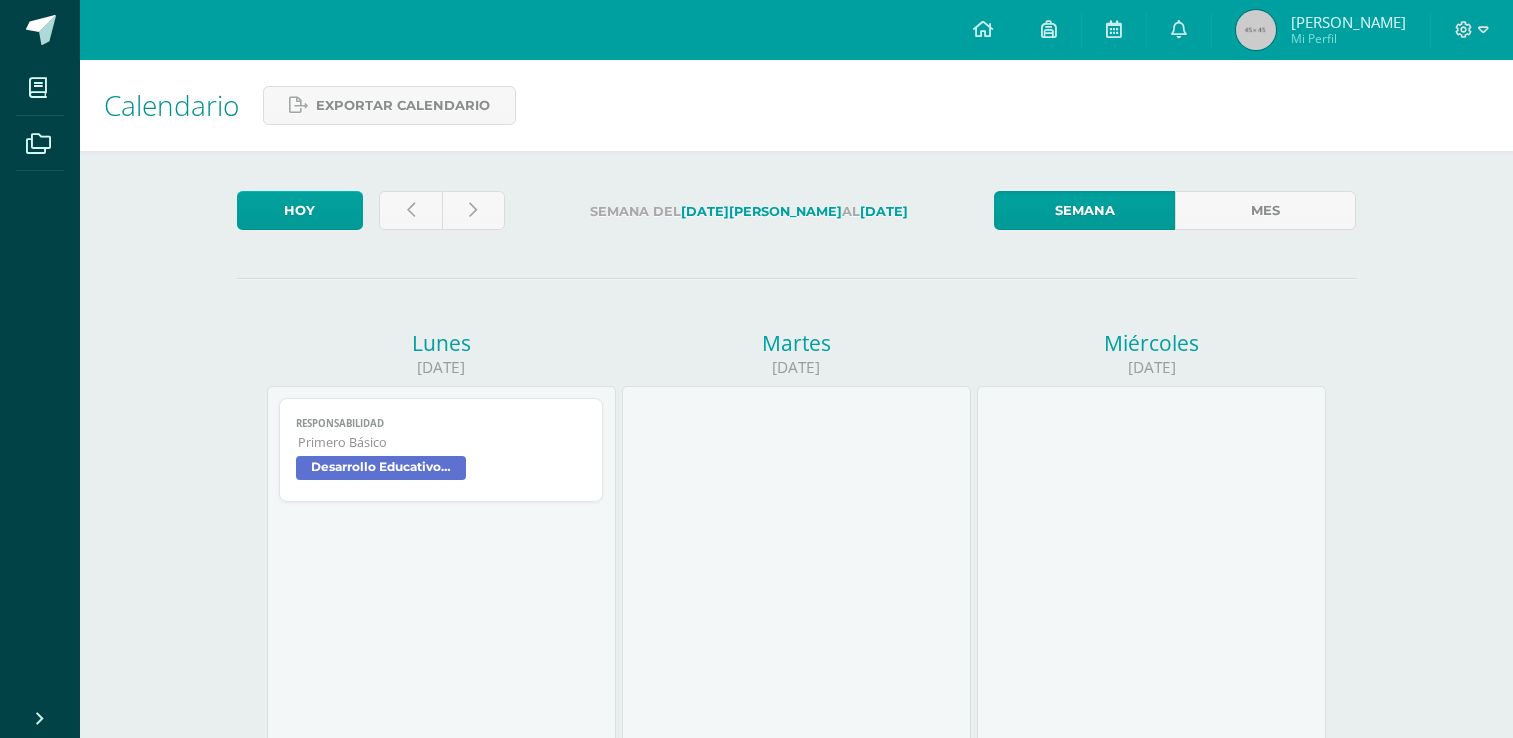 scroll, scrollTop: 0, scrollLeft: 0, axis: both 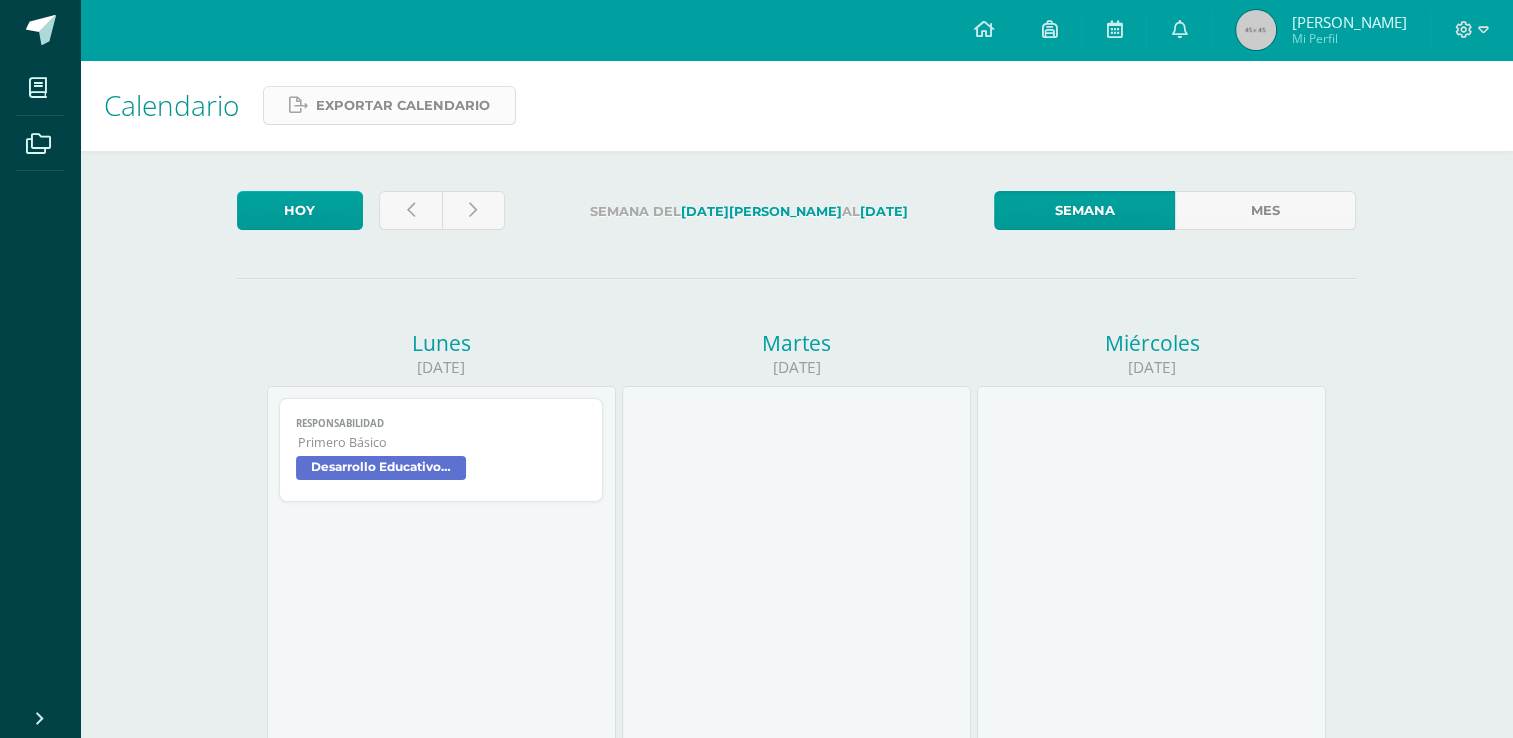 click on "Exportar calendario" at bounding box center (403, 105) 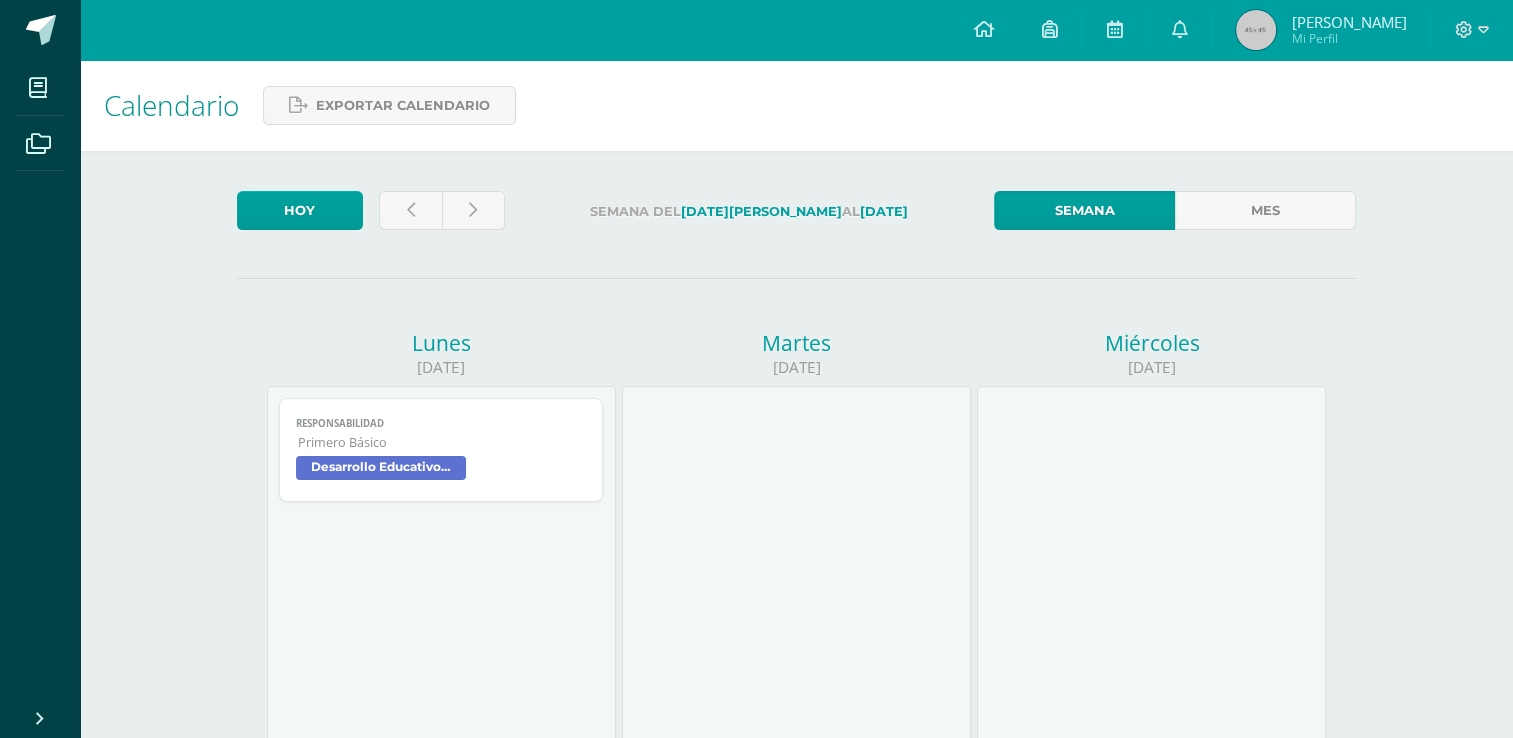click on "Hoy
Semana del  7 de Julio  al  12 de Julio
Semana
Mes
Lunes
07/07/2025
RESPONSABILIDAD
Desarrollo Educativo y Proyecto de Vida
Cargando contenido RESPONSABILIDAD Primero Básico Desarrollo Educativo y Proyecto de Vida
Martes
08/07/2025
Miércoles
09/07/2025
Jueves
10/07/2025
Parcial Trabajo de madera
Emprendimiento para la Productividad
Cargando contenido Parcial Trabajo de madera Primero Básico Emprendimiento para la Productividad VERTEBRADOS Cargando contenido VERTEBRADOS" at bounding box center [797, 1479] 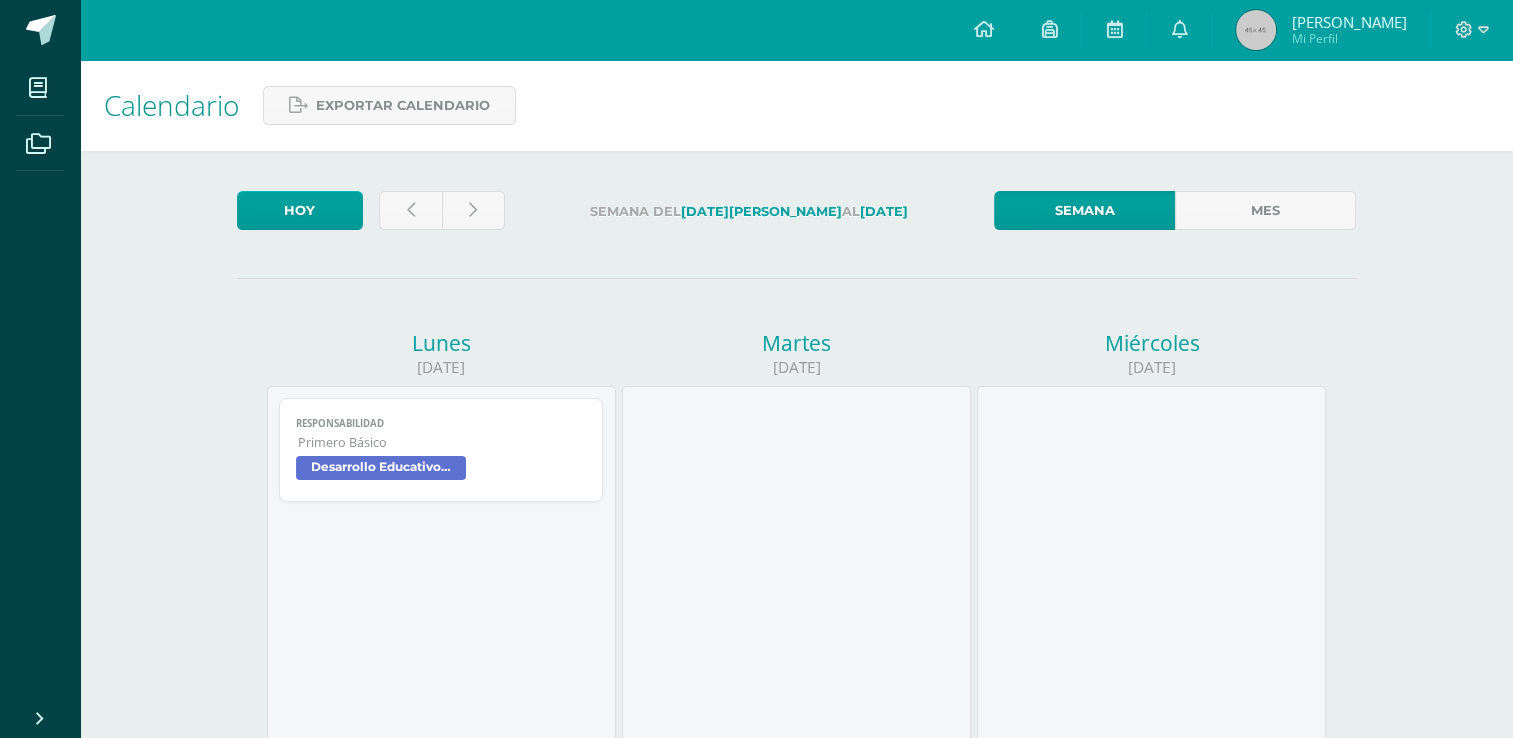 click at bounding box center (1472, 30) 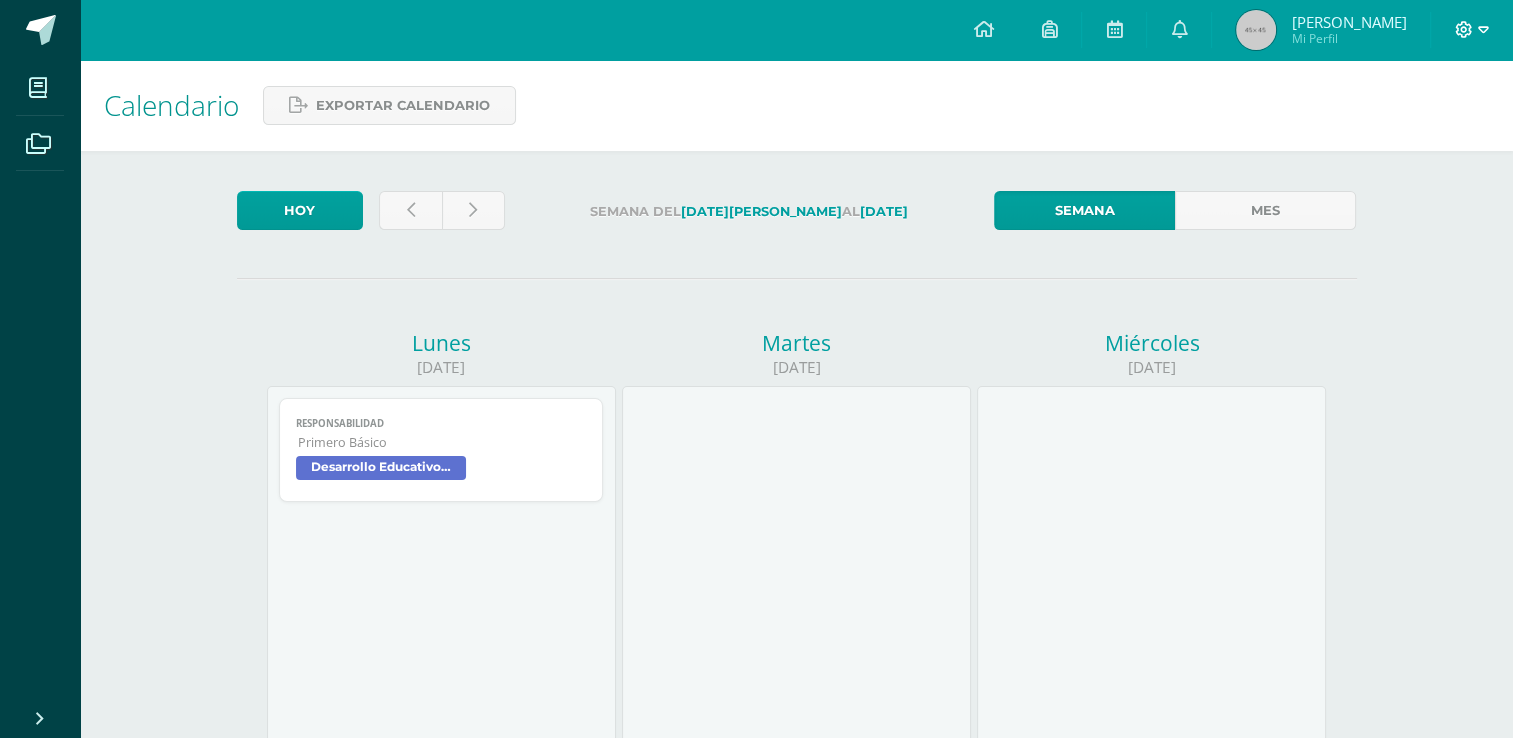click 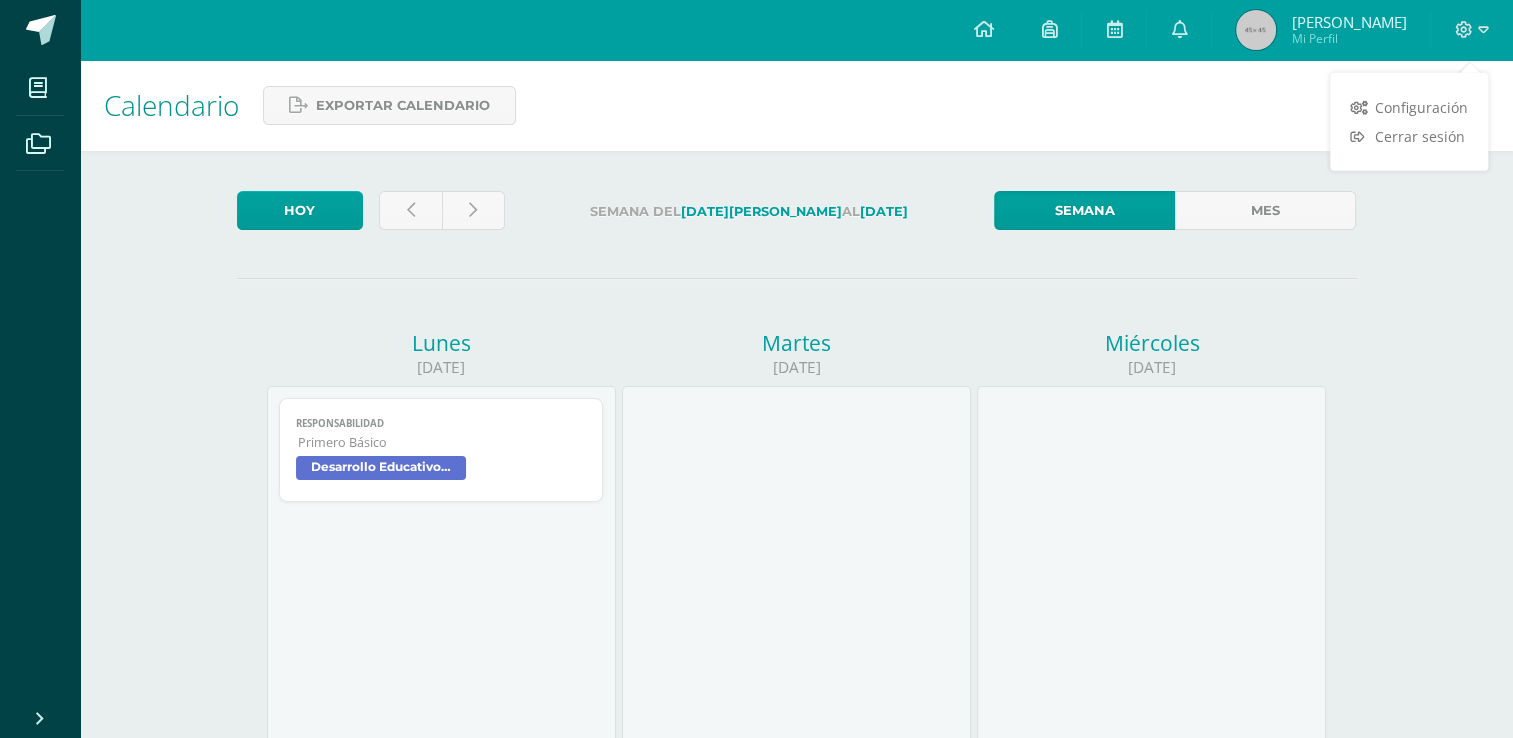 click on "Calendario
Exportar calendario" at bounding box center [796, 105] 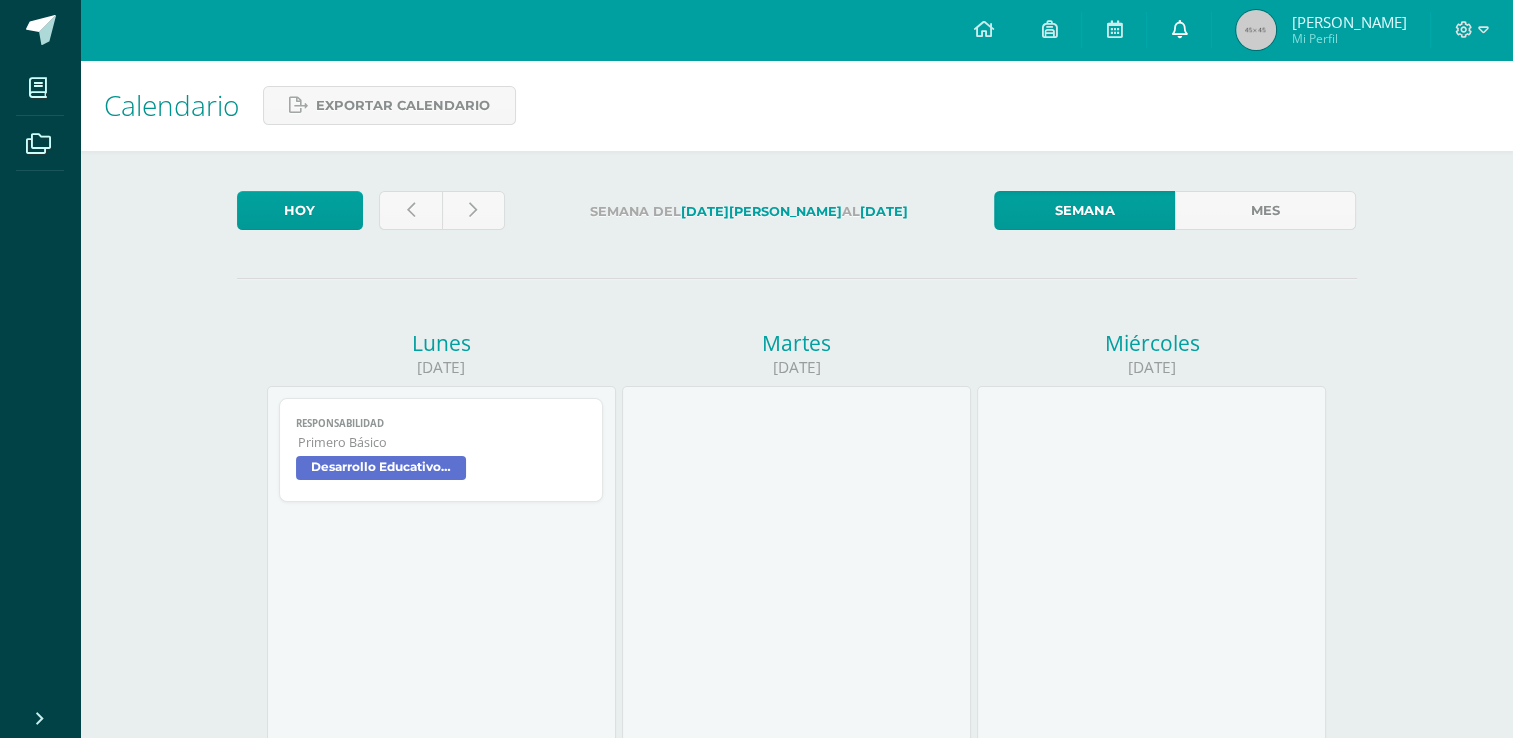 click at bounding box center (1179, 30) 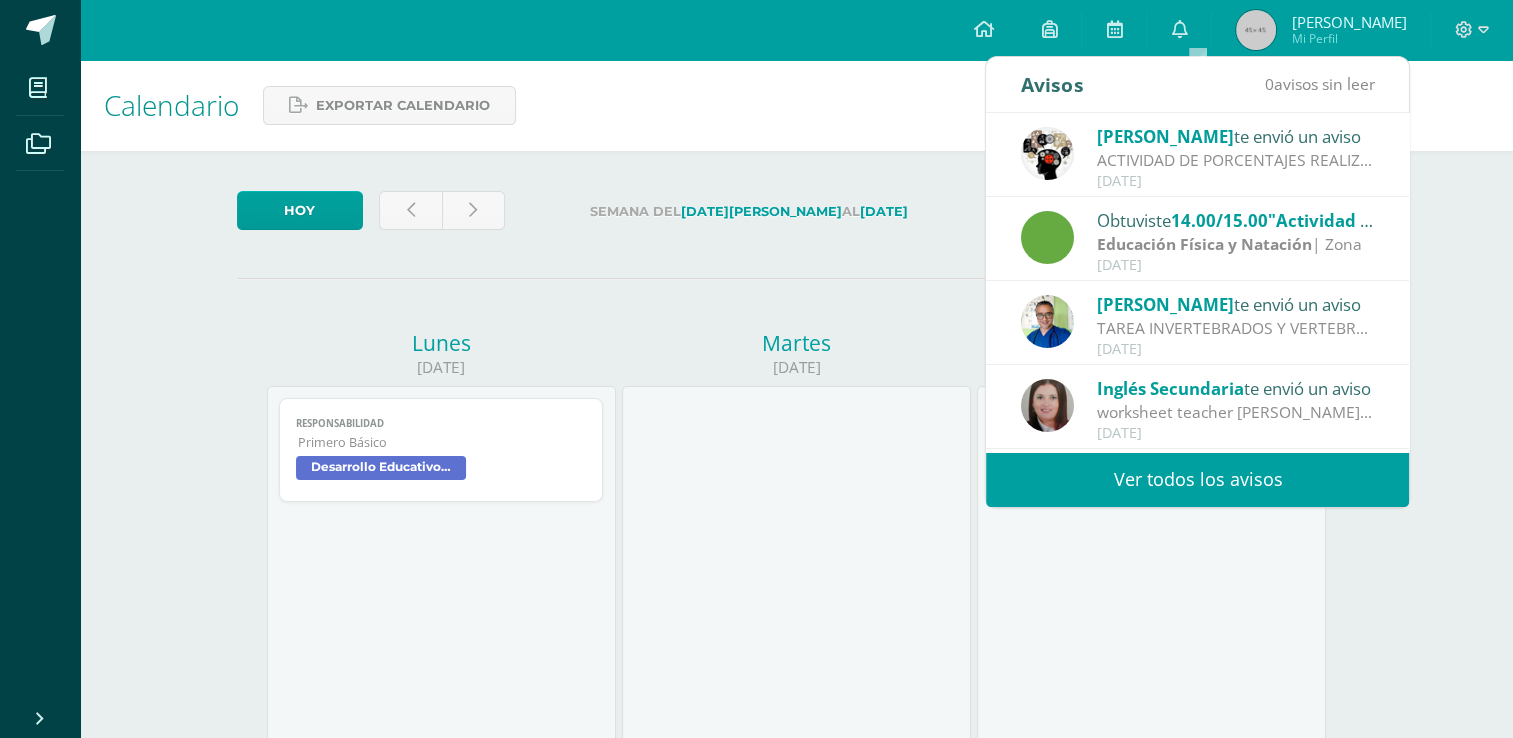 click on "Ver todos los avisos" at bounding box center [1197, 479] 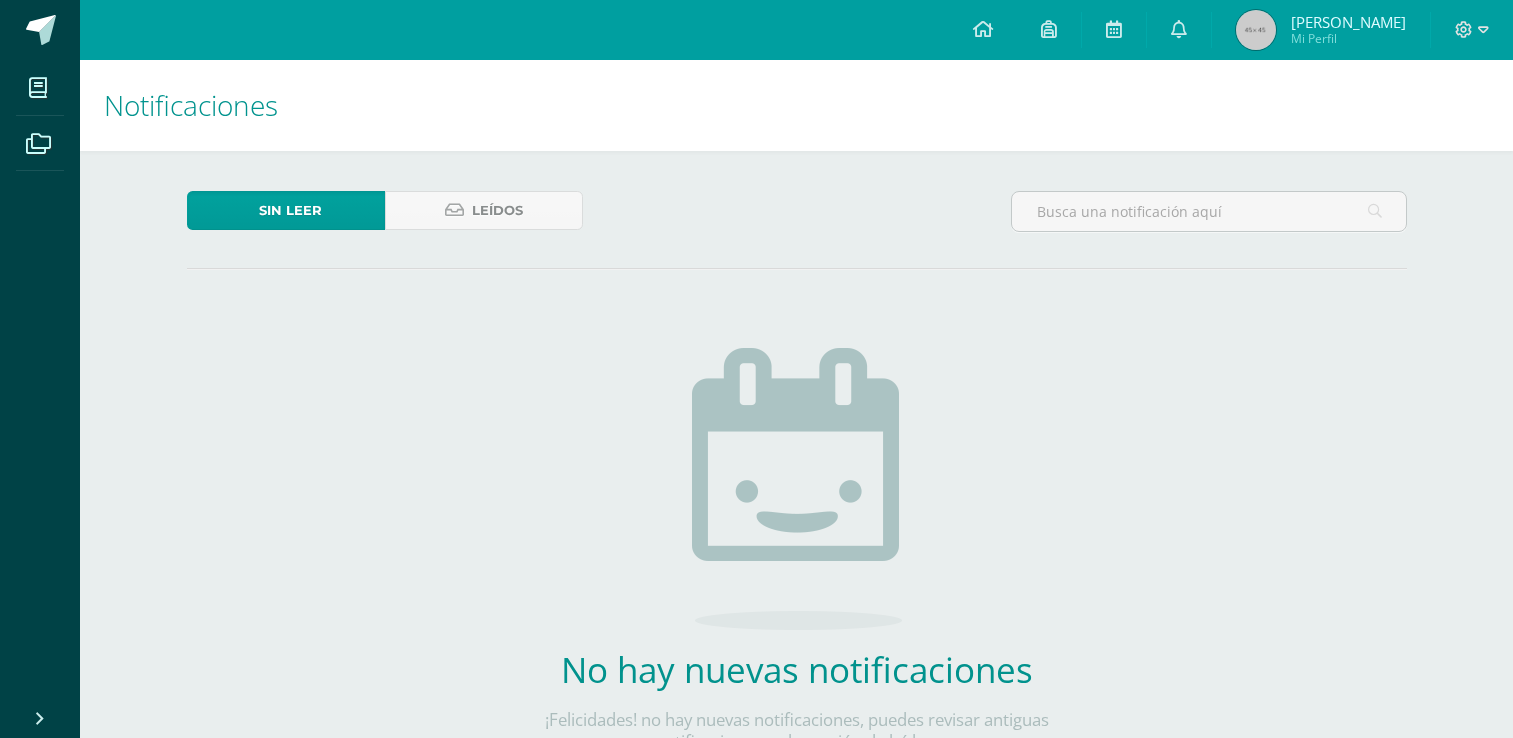 scroll, scrollTop: 0, scrollLeft: 0, axis: both 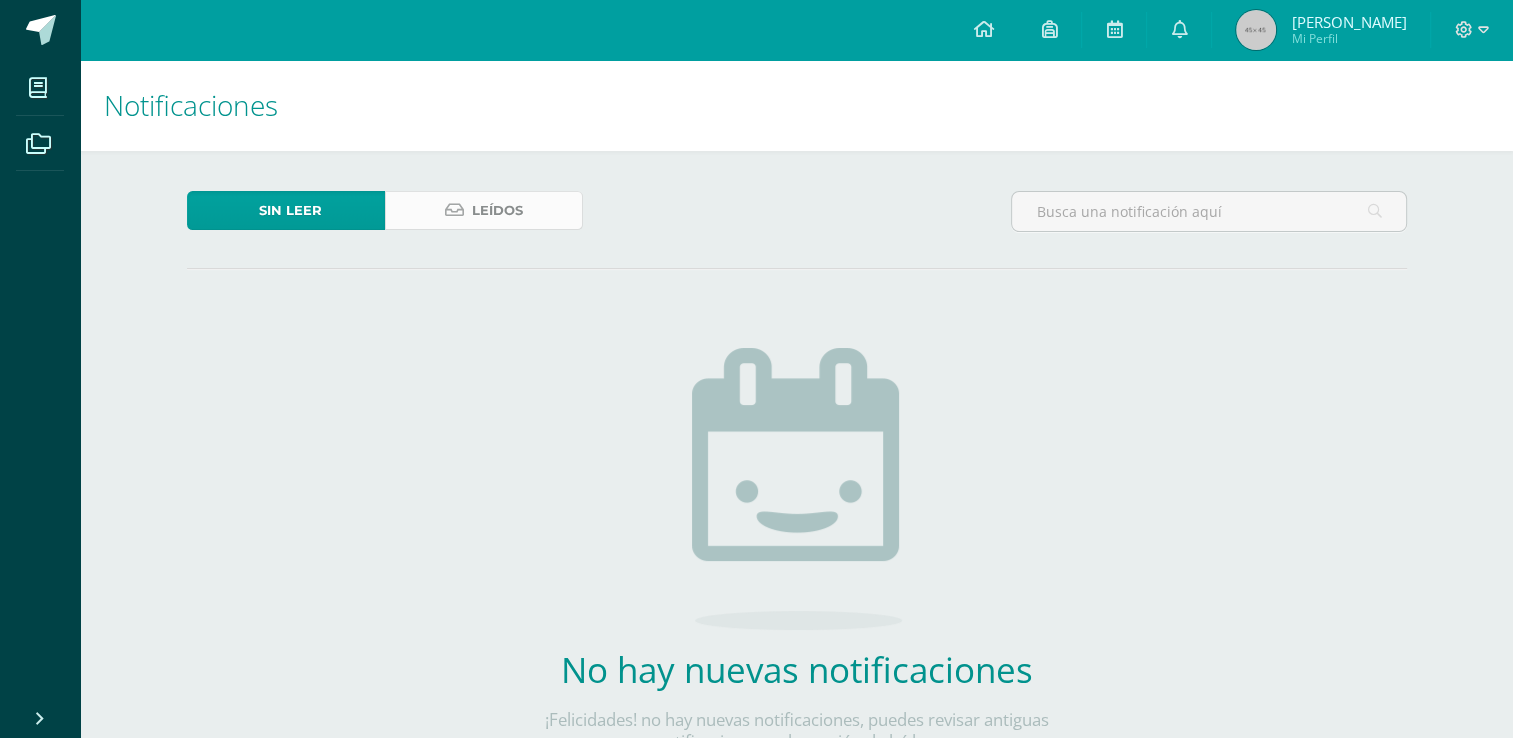 click on "Leídos" at bounding box center (497, 210) 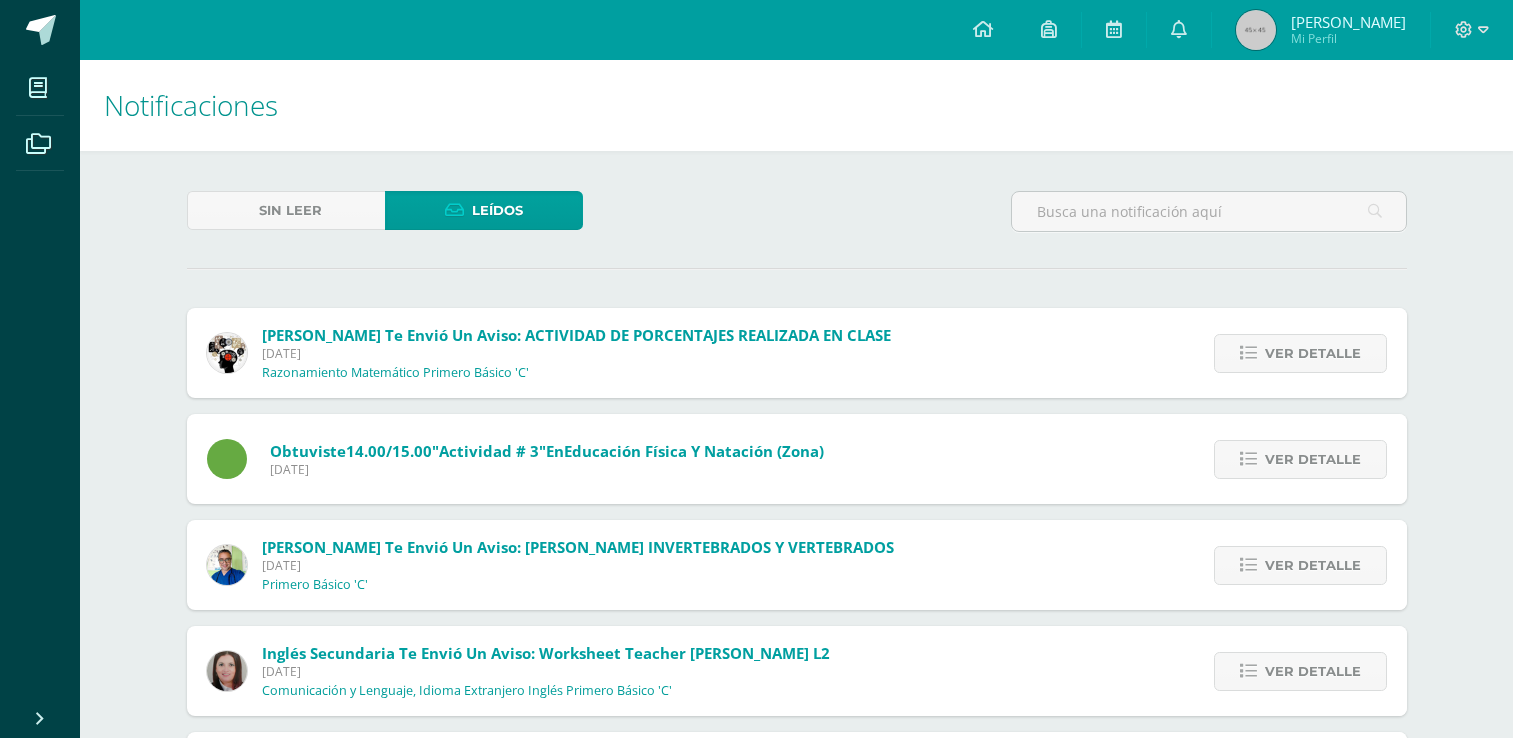 scroll, scrollTop: 0, scrollLeft: 0, axis: both 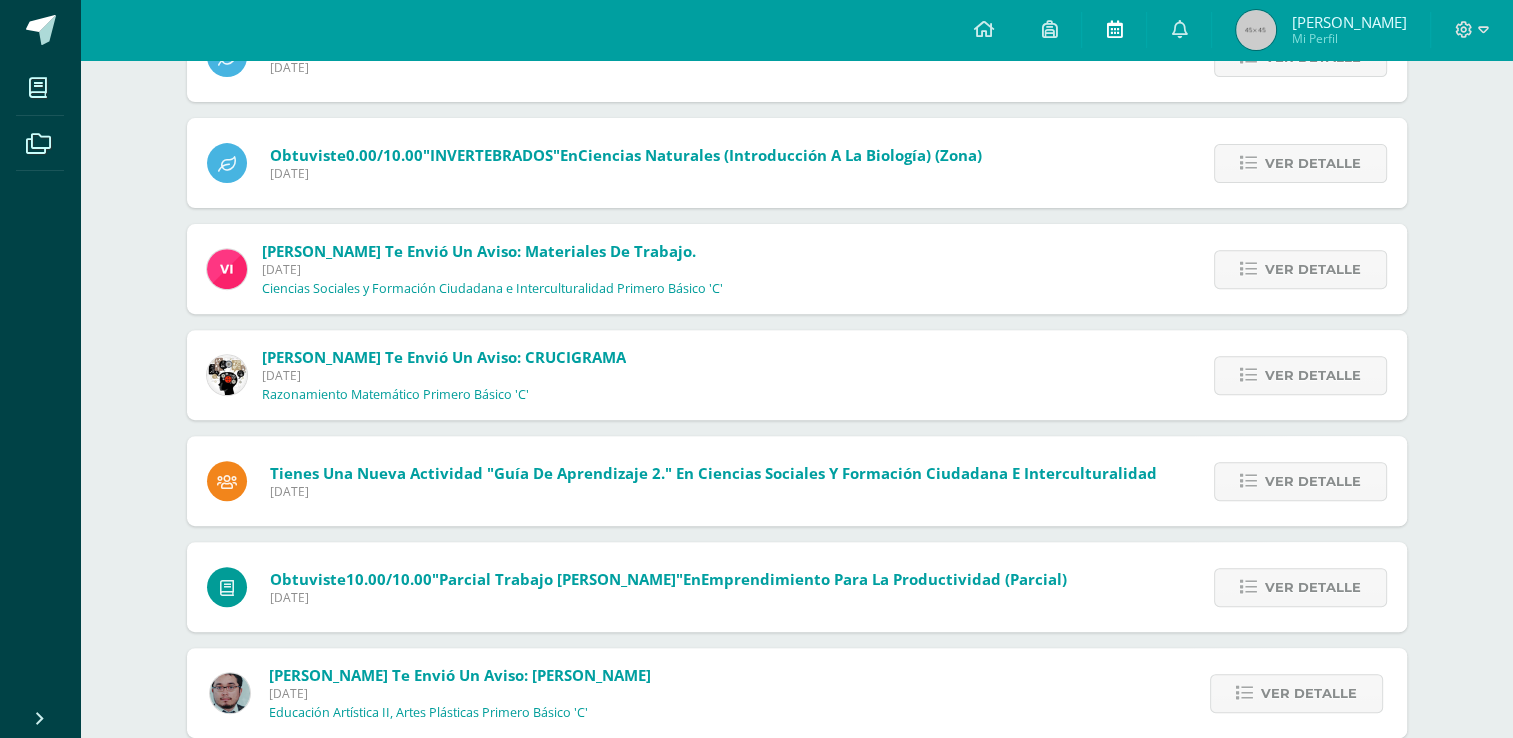 click at bounding box center (1114, 29) 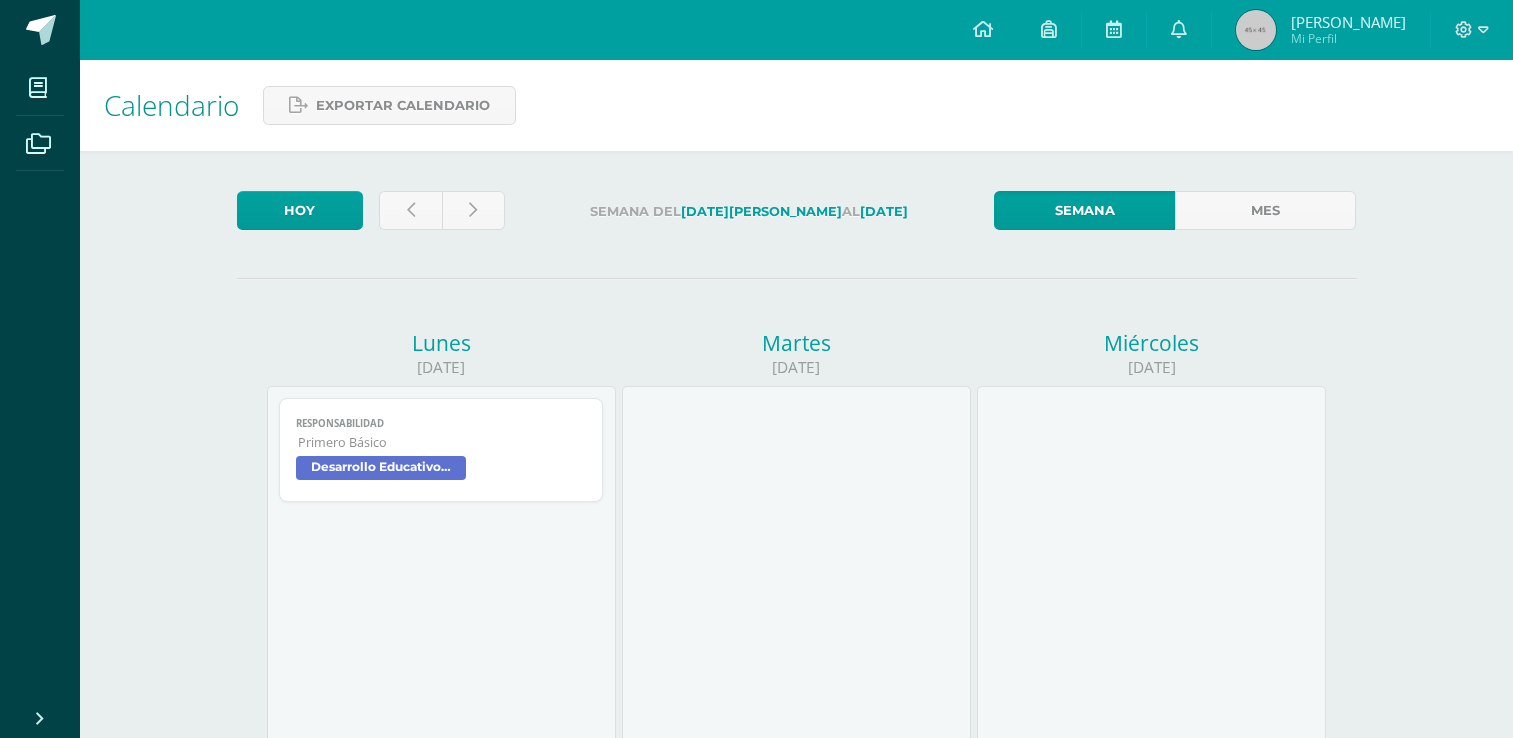 scroll, scrollTop: 0, scrollLeft: 0, axis: both 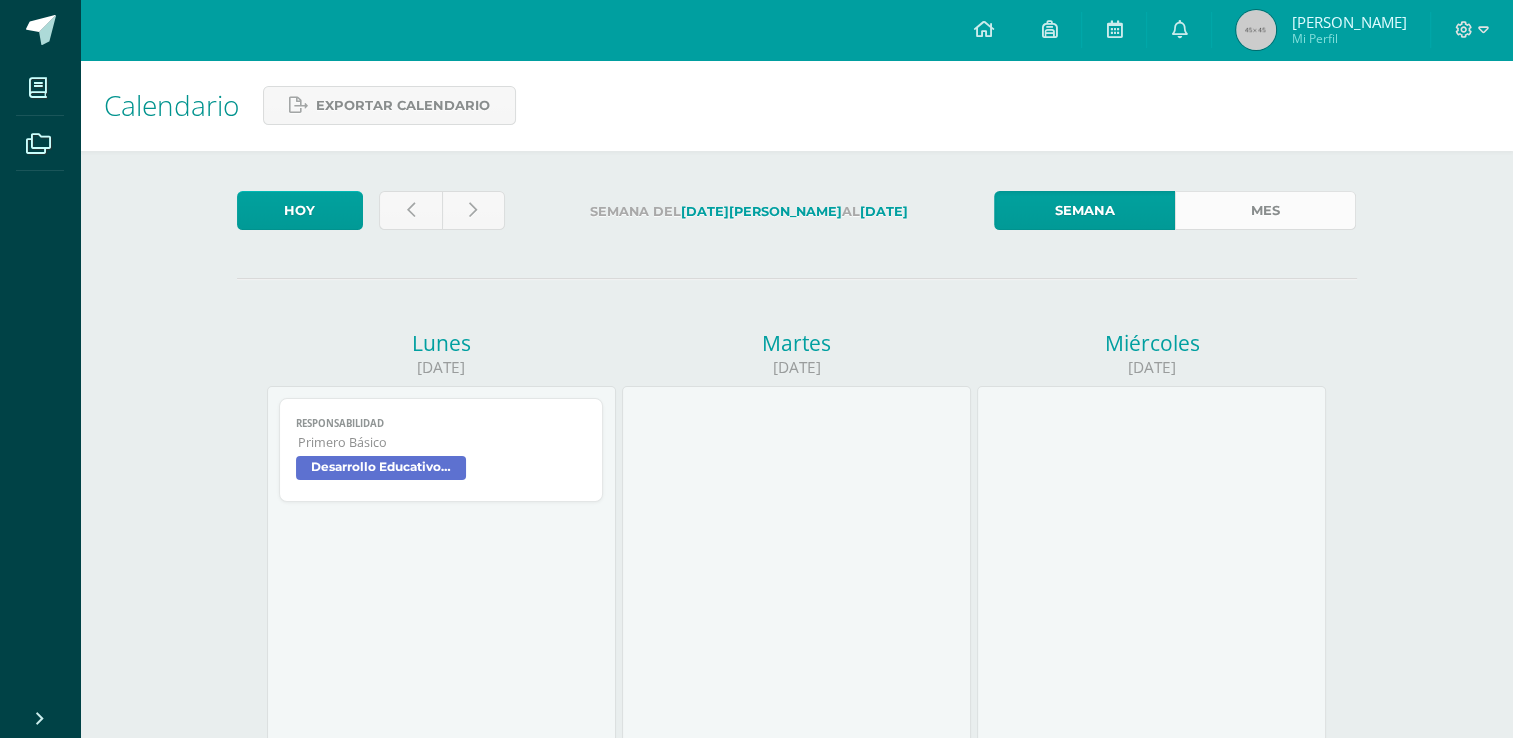 click on "Mes" at bounding box center [1265, 210] 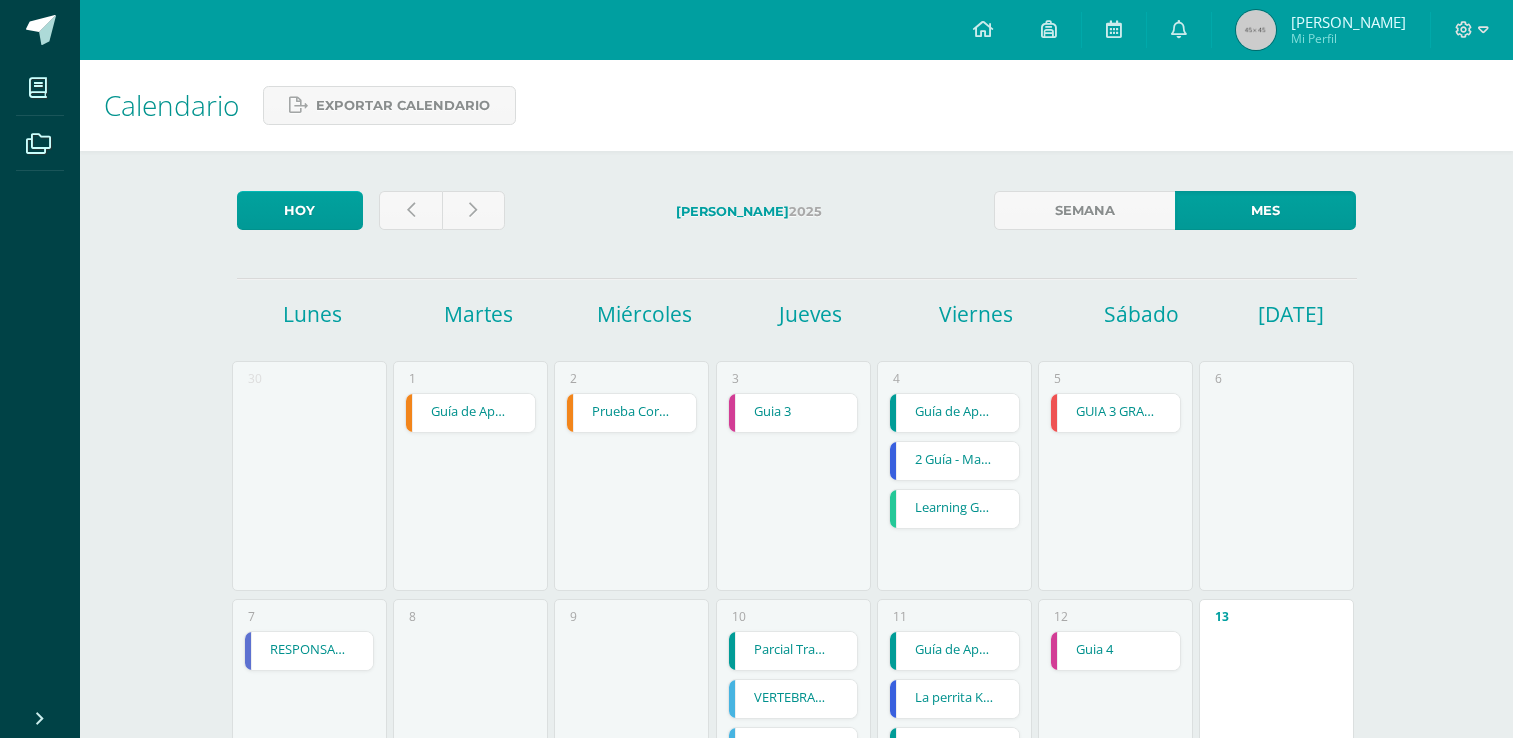 scroll, scrollTop: 0, scrollLeft: 0, axis: both 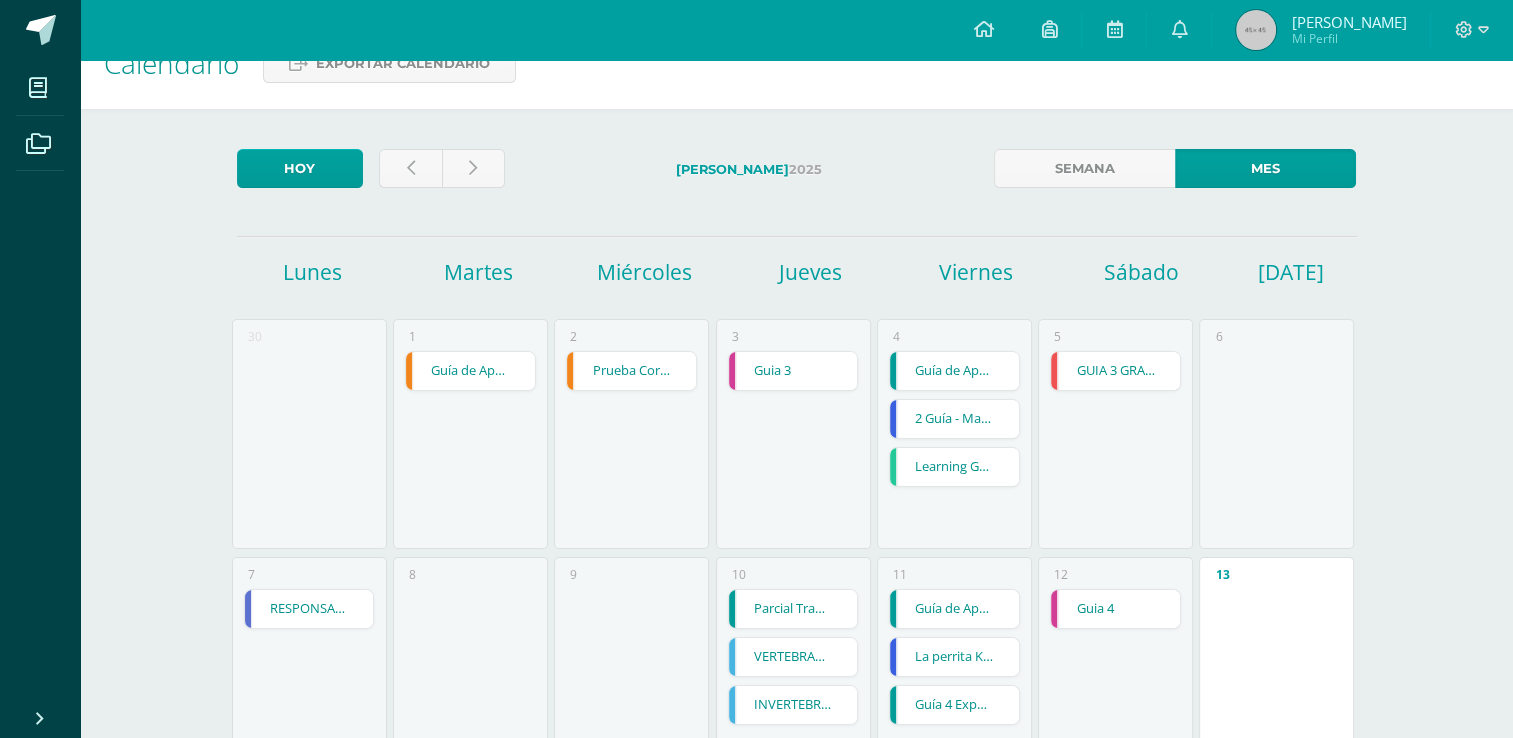 click on "30" at bounding box center [309, 434] 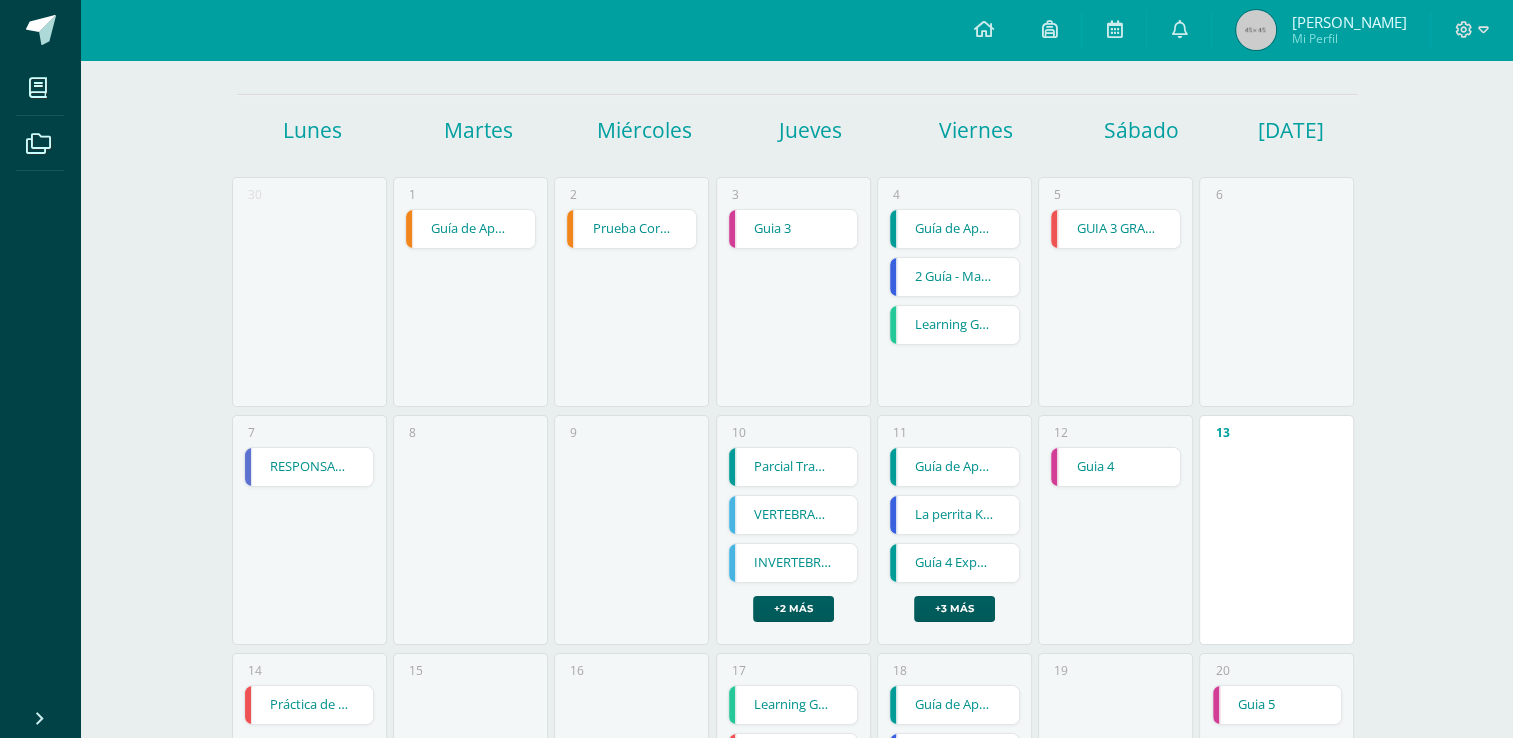 scroll, scrollTop: 186, scrollLeft: 0, axis: vertical 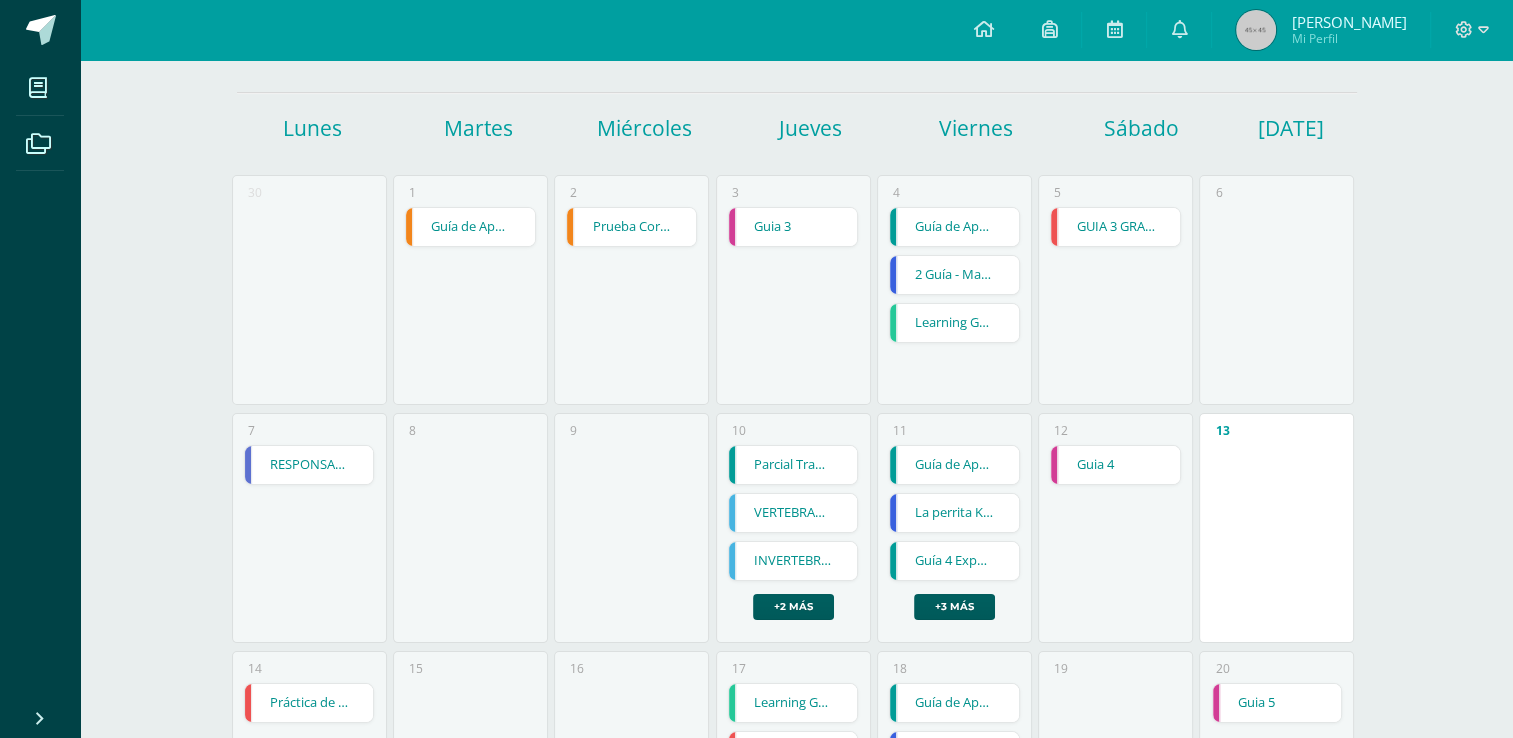 click at bounding box center (797, 93) 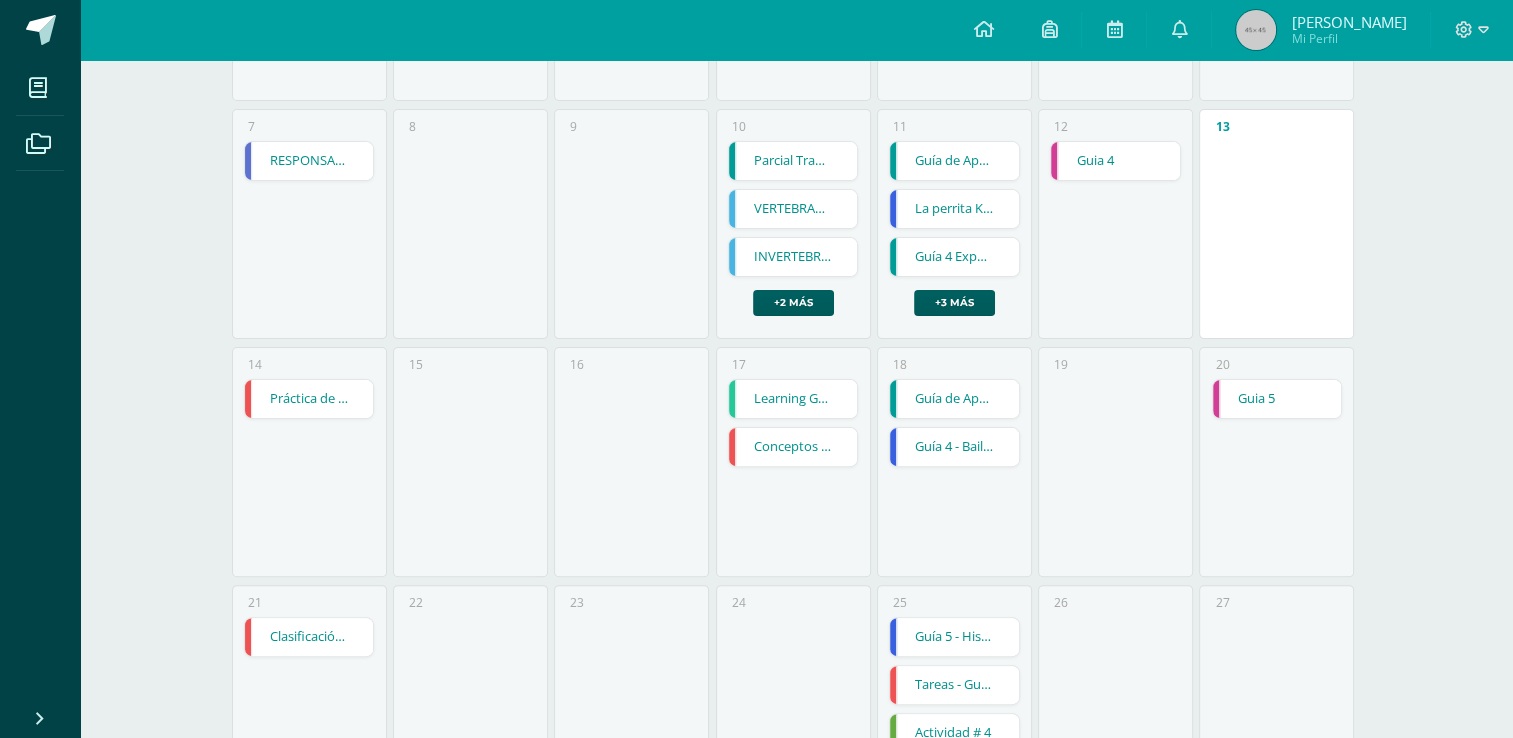 scroll, scrollTop: 582, scrollLeft: 0, axis: vertical 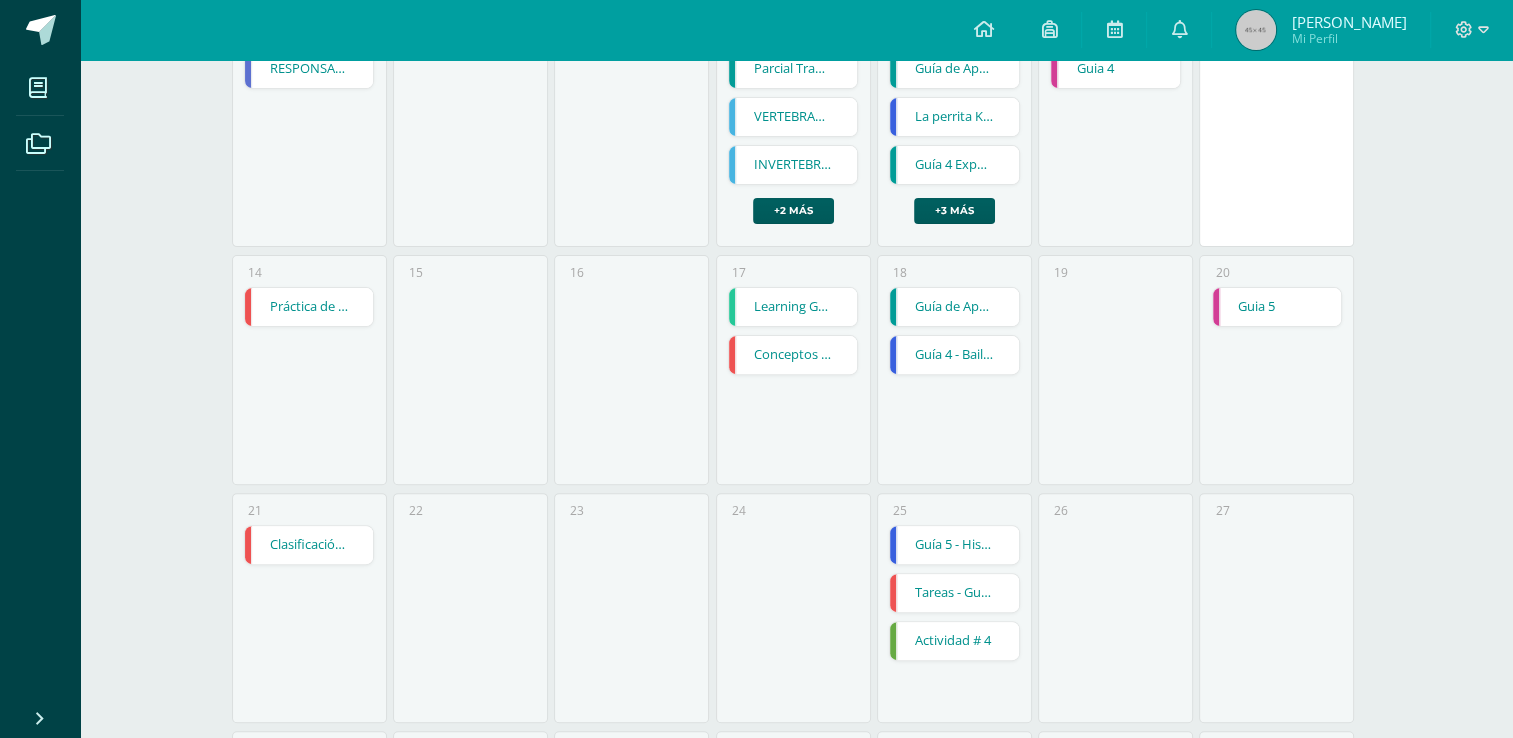 click on "Práctica de Mediciones" at bounding box center (309, 307) 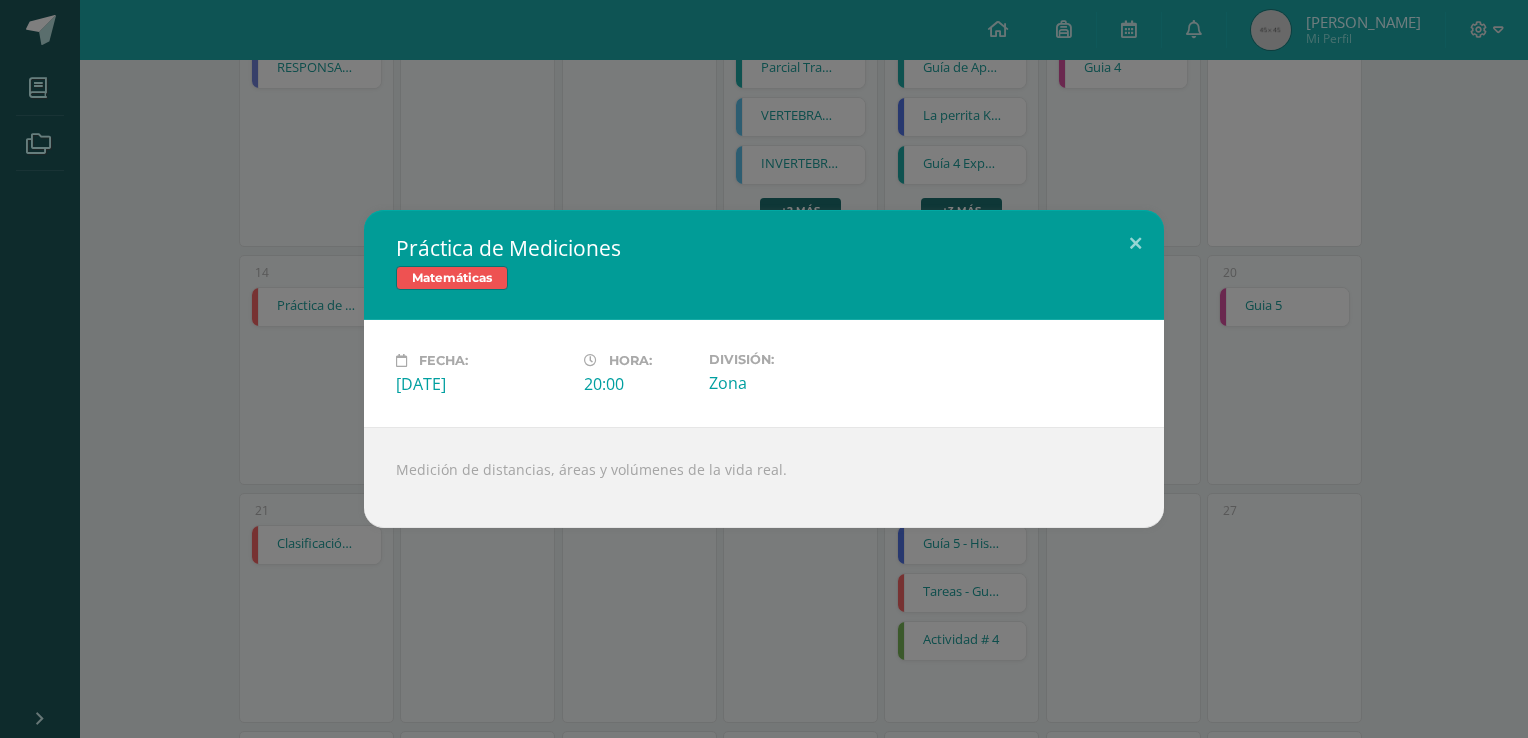 drag, startPoint x: 409, startPoint y: 246, endPoint x: 613, endPoint y: 248, distance: 204.0098 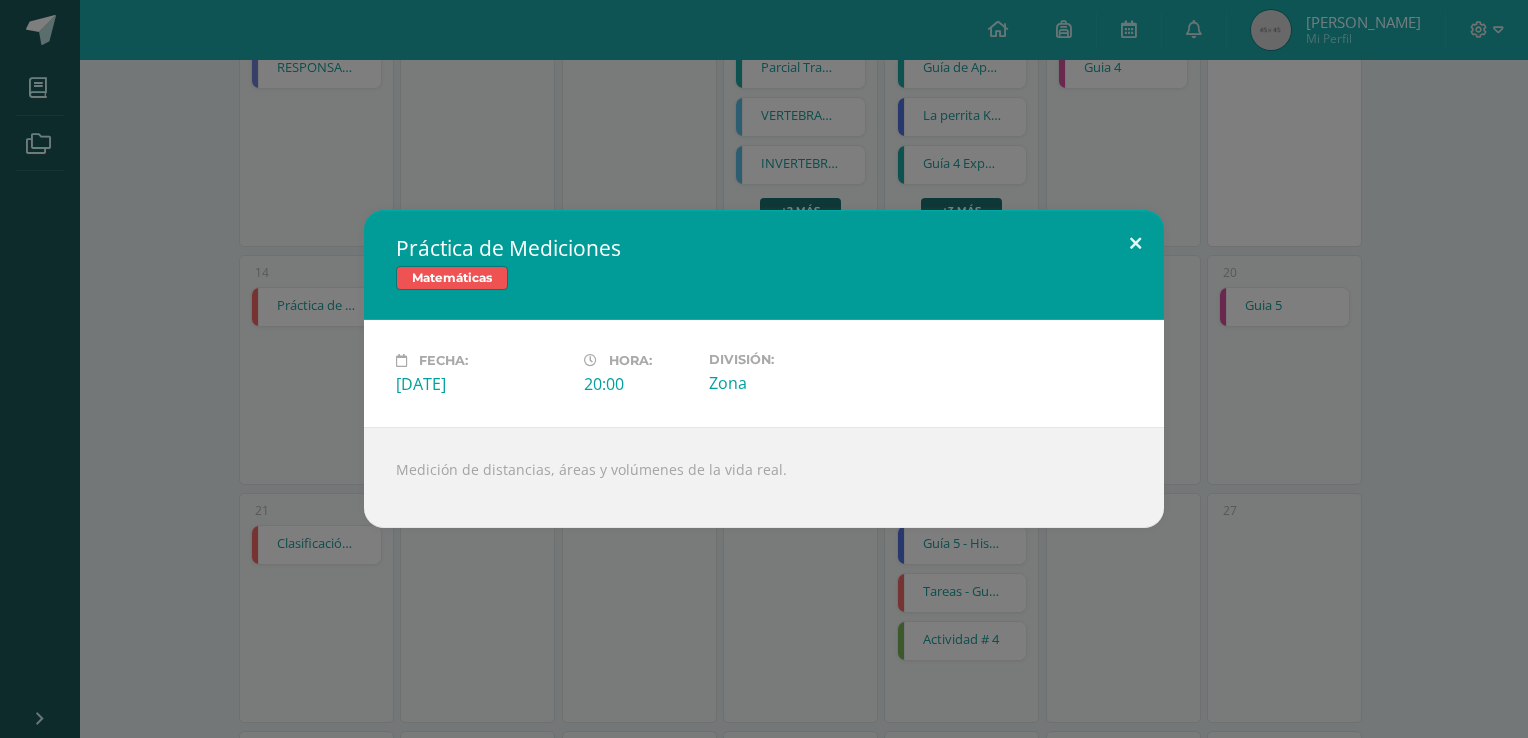 click at bounding box center (1135, 244) 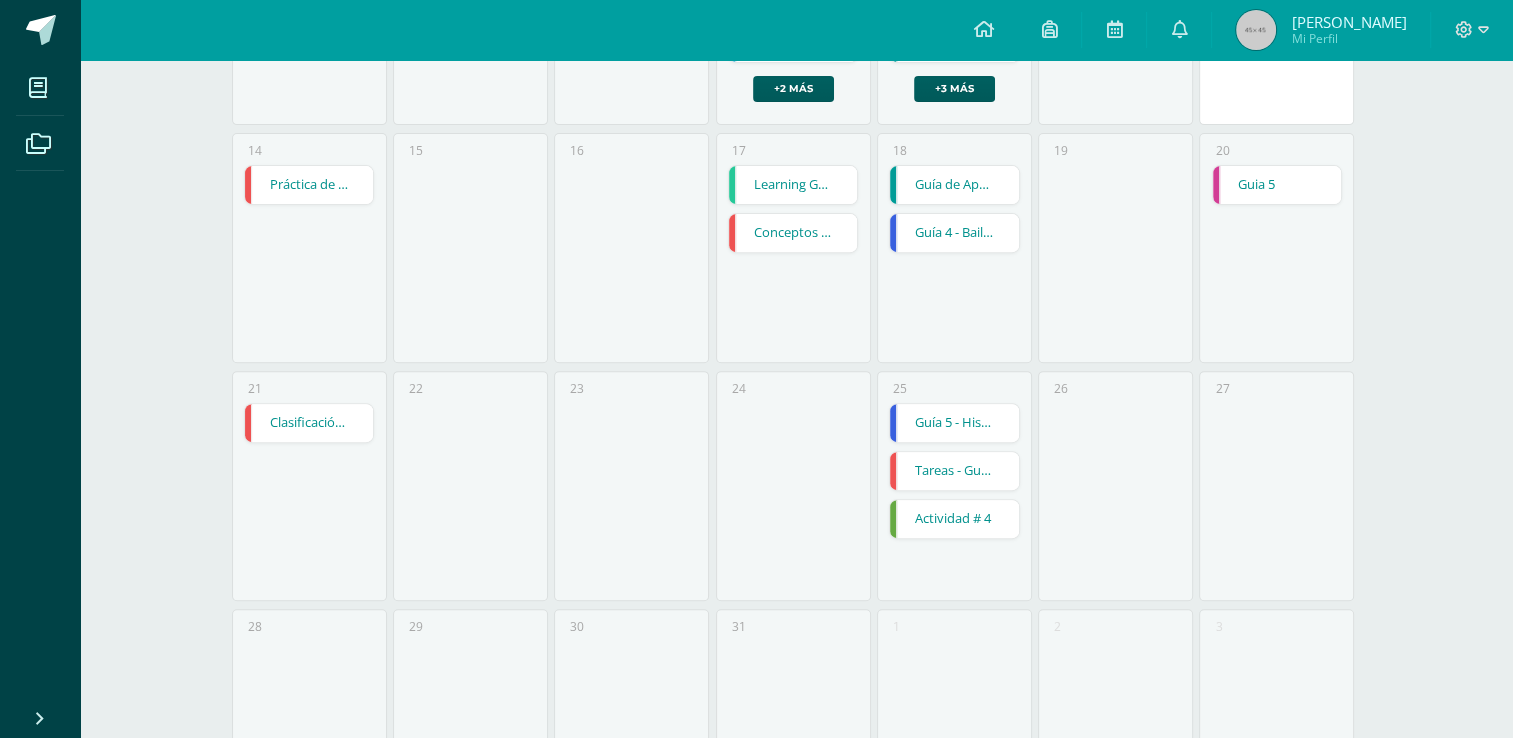scroll, scrollTop: 707, scrollLeft: 0, axis: vertical 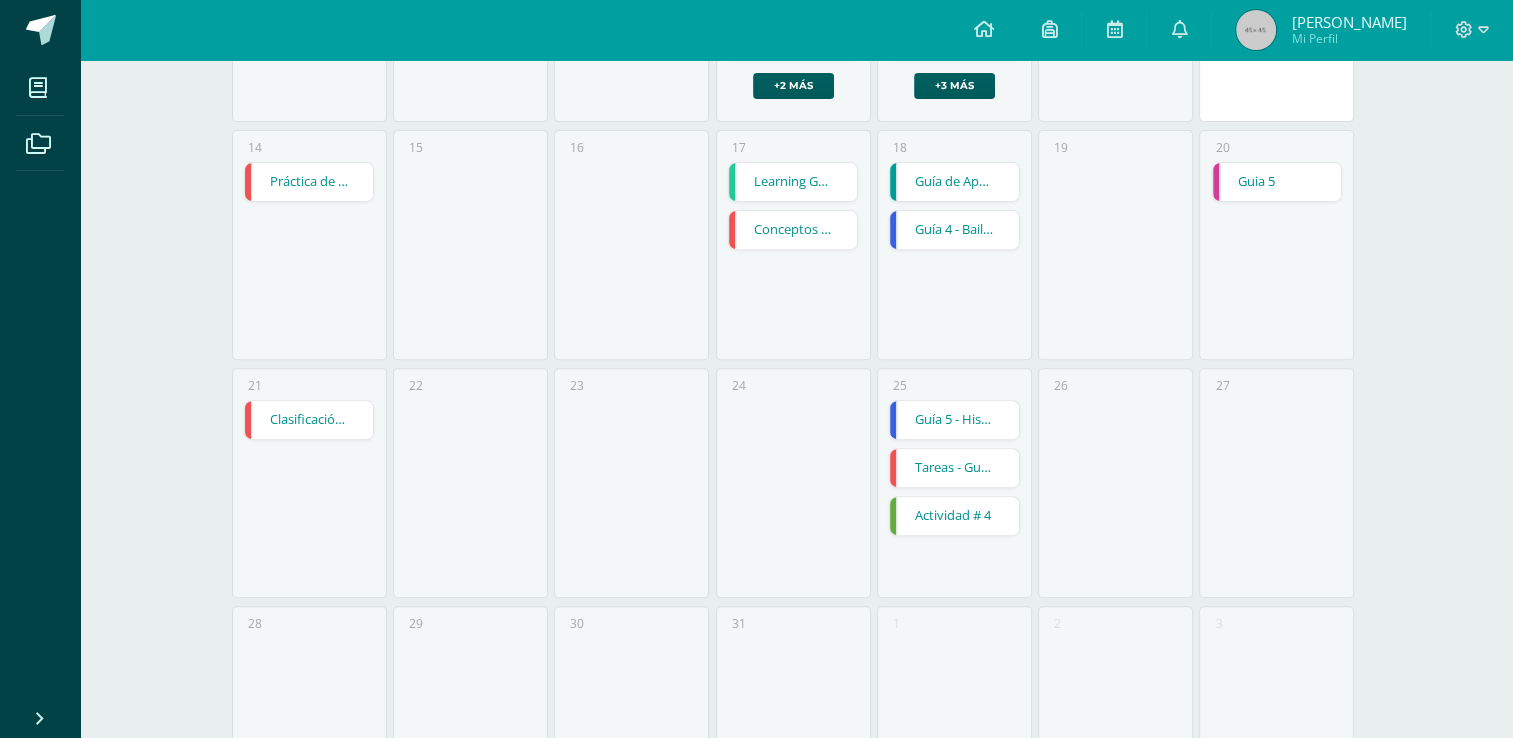 click on "Learning Guide 3" at bounding box center [793, 182] 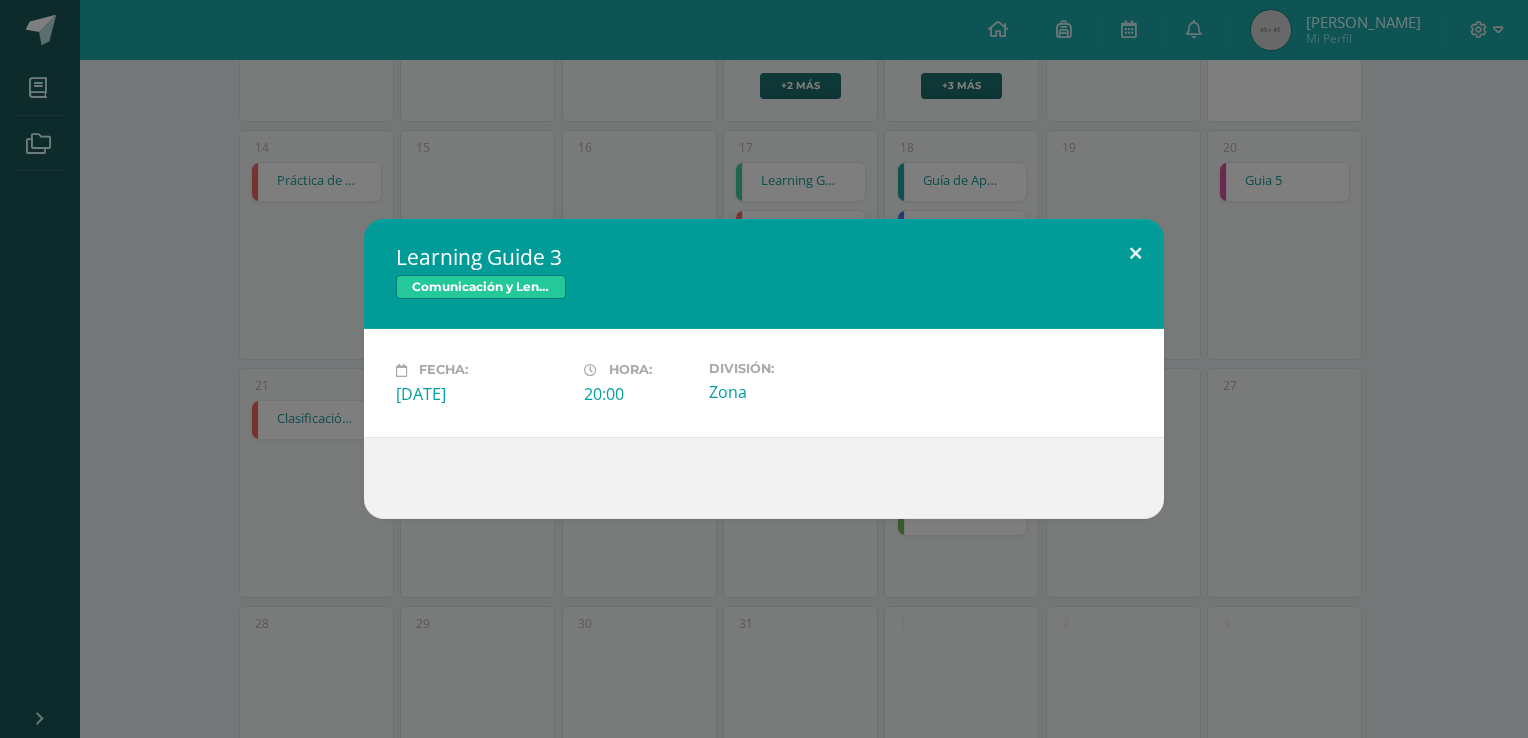click at bounding box center [1135, 253] 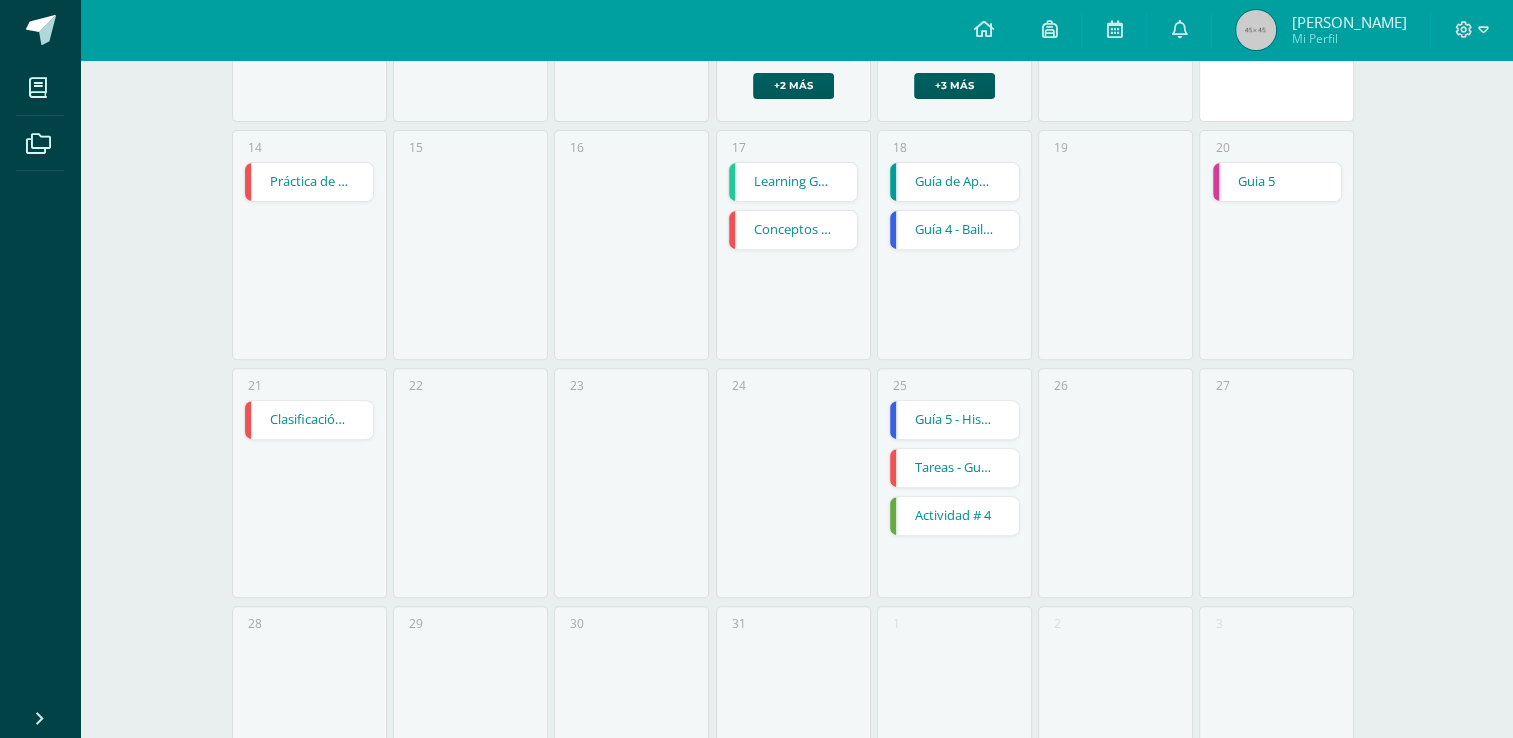 click on "Calendario
Exportar calendario
Hoy
Julio  2025
Semana
Mes
Lunes Martes Miércoles Jueves Viernes Sábado Domingo
30
1
Guía de Aprendizaje 2.
Guía de Aprendizaje 2.
Ciencias Sociales y Formación Ciudadana e Interculturalidad
Cargando contenido
2
Prueba Corta. III Unidad
Prueba Corta. III Unidad
Ciencias Sociales y Formación Ciudadana e Interculturalidad
Cargando contenido
3
Guia 3
Guia 3 Cargando contenido
4
Cargando contenido Guia 4" at bounding box center [796, 118] 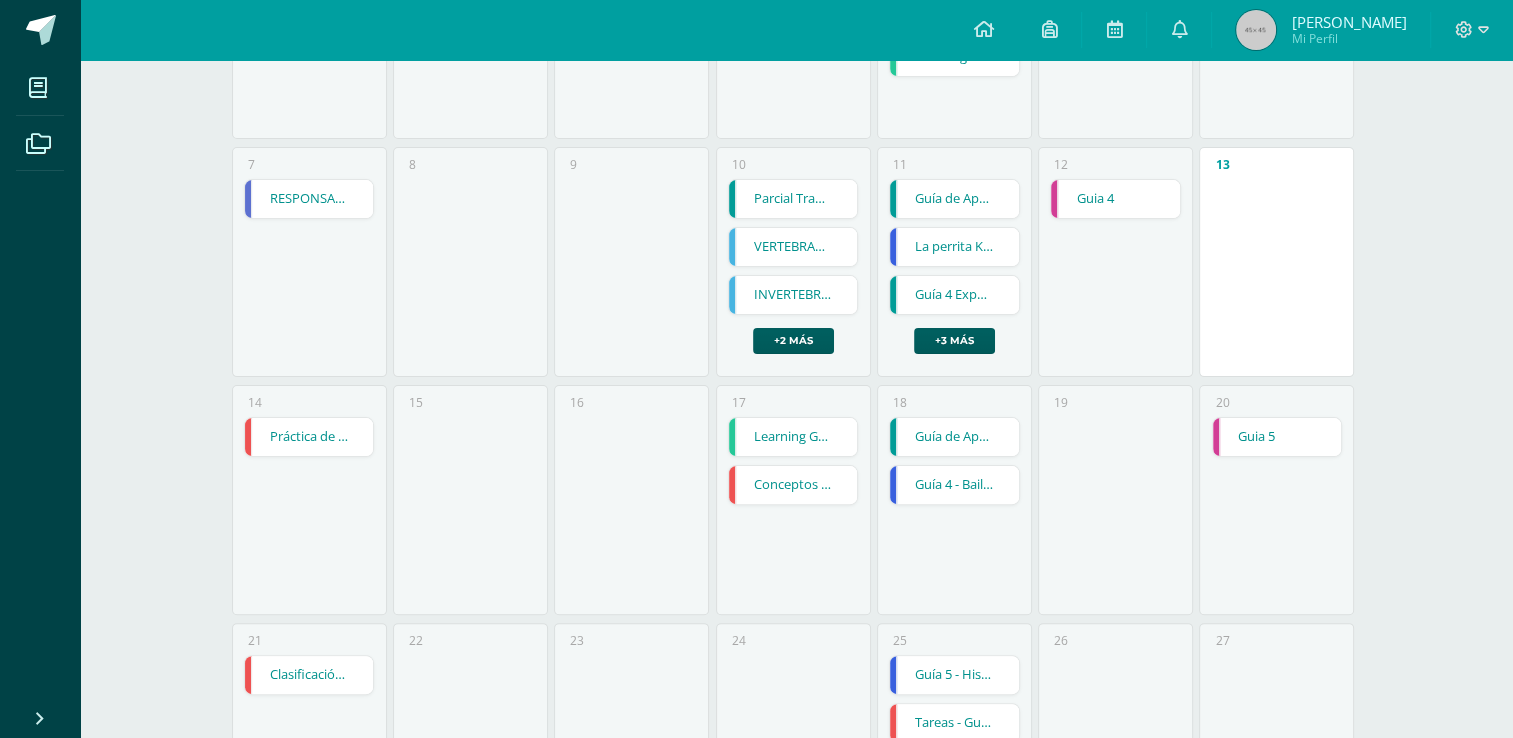 scroll, scrollTop: 459, scrollLeft: 0, axis: vertical 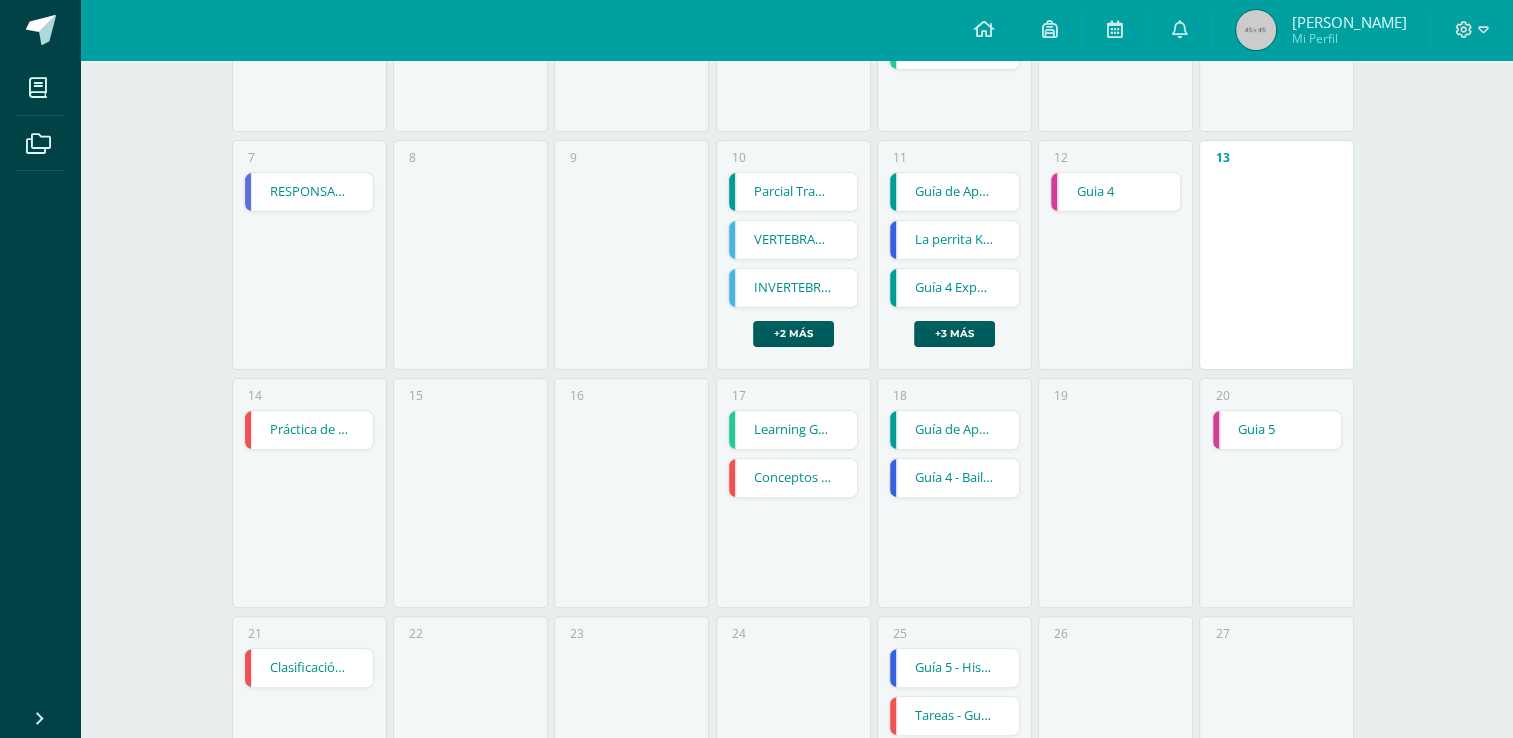 click on "Learning Guide 3" at bounding box center [793, 430] 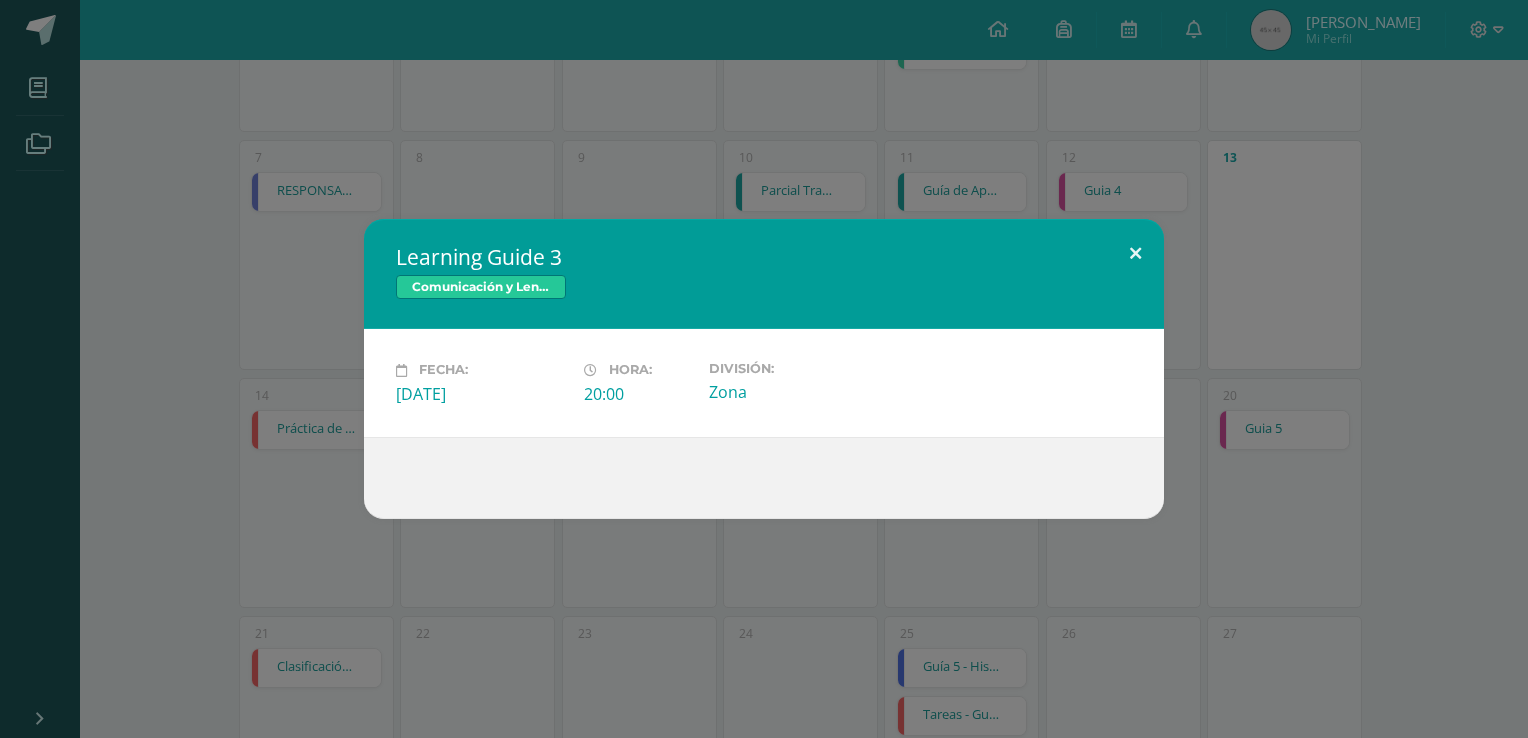 click at bounding box center (1135, 253) 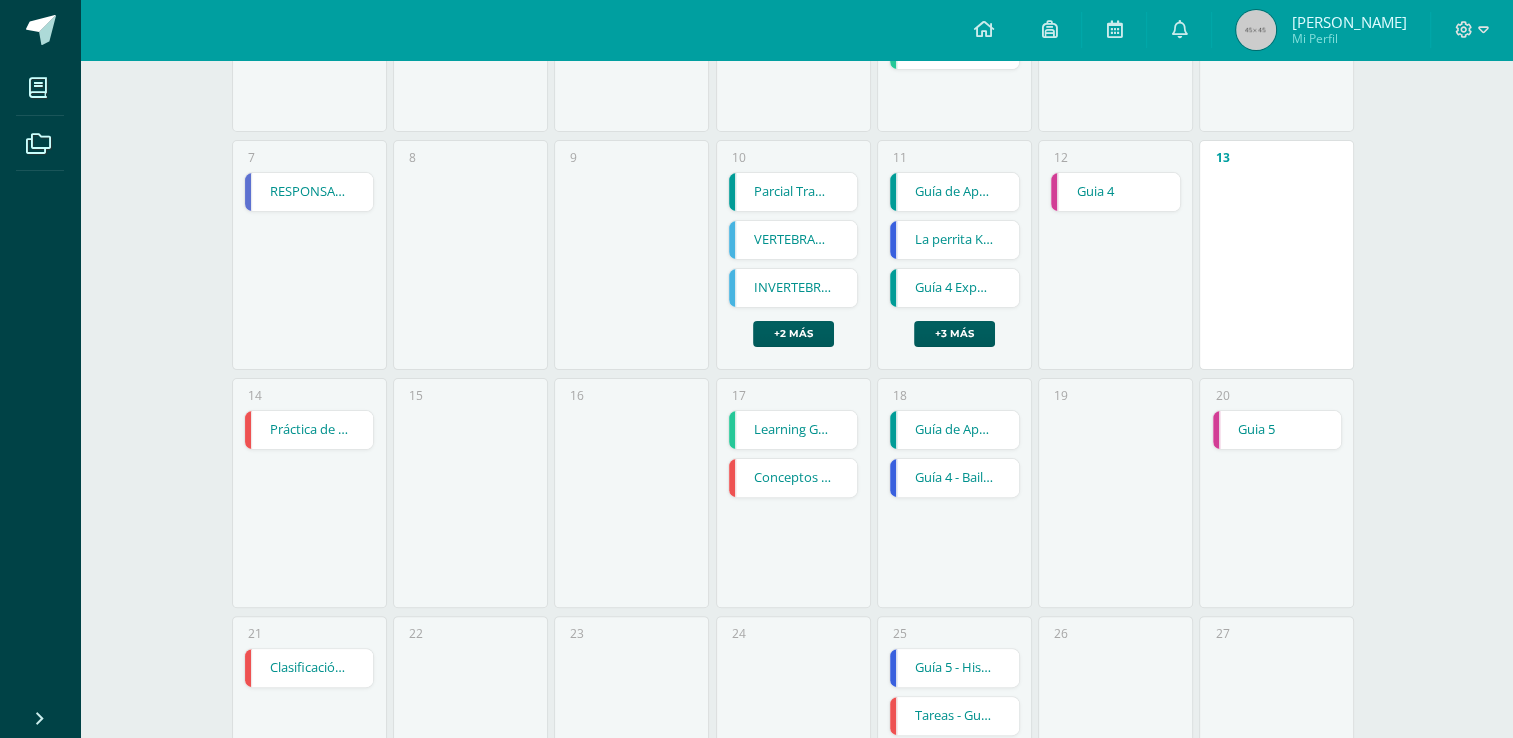 click on "Conceptos fundamentales de Geometría" at bounding box center (793, 478) 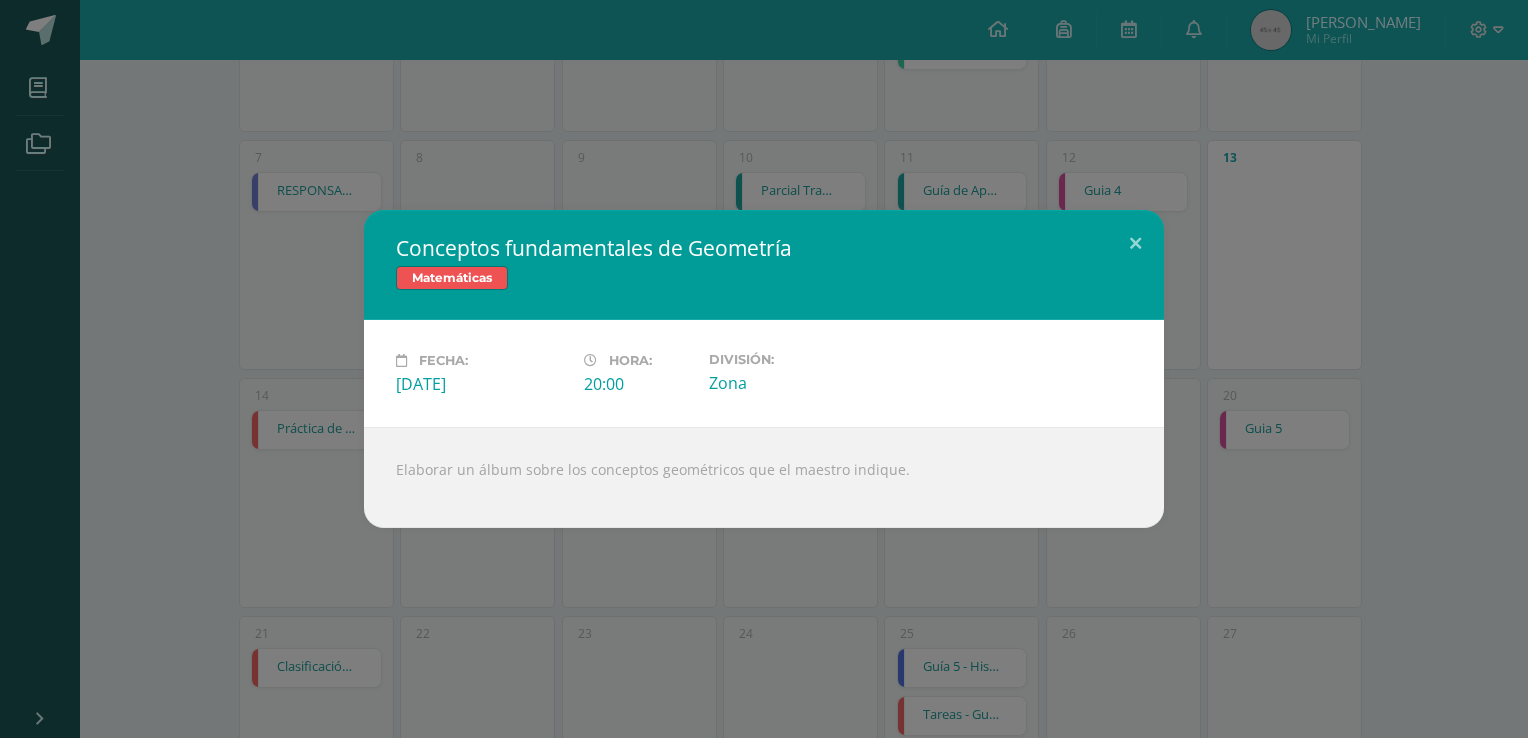 drag, startPoint x: 400, startPoint y: 252, endPoint x: 894, endPoint y: 270, distance: 494.32782 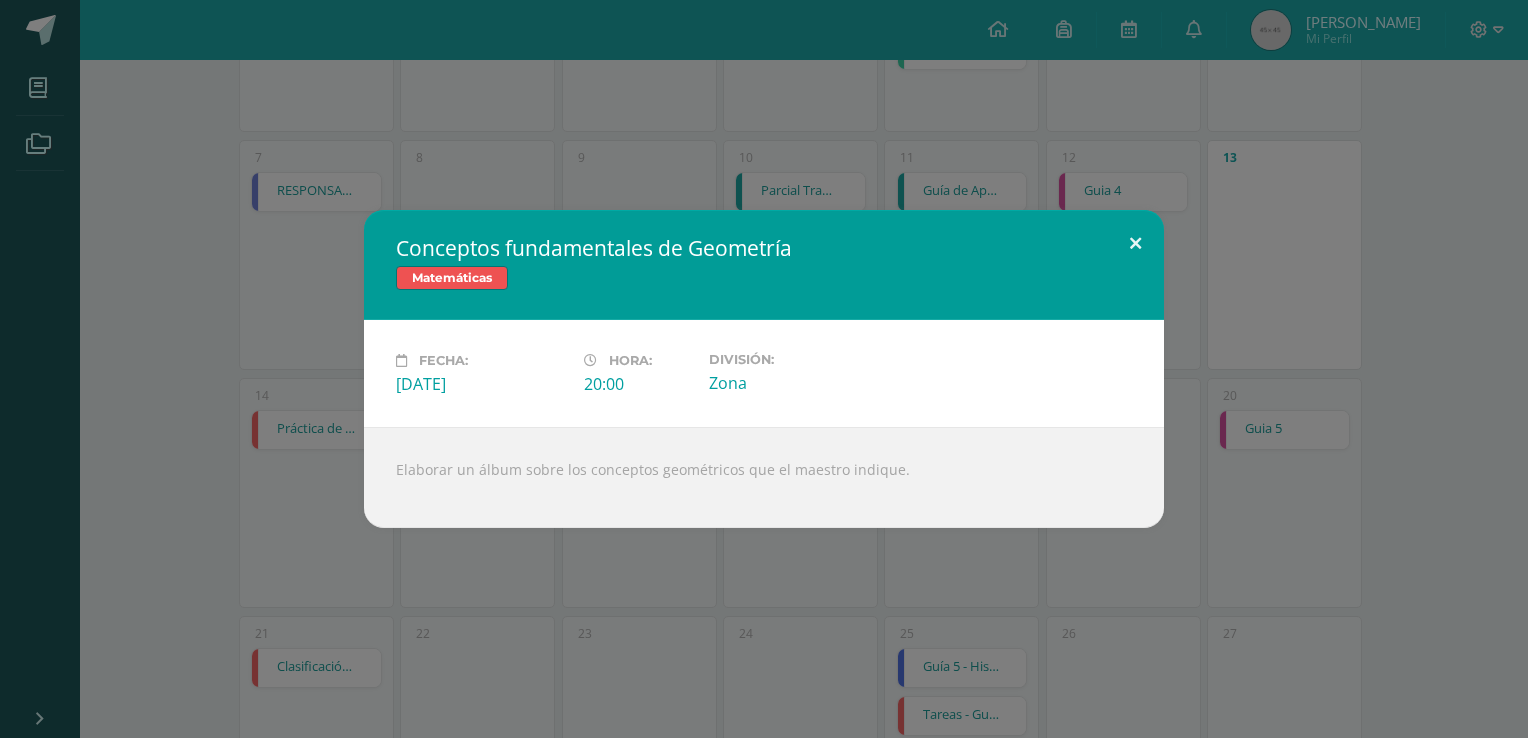 click at bounding box center [1135, 244] 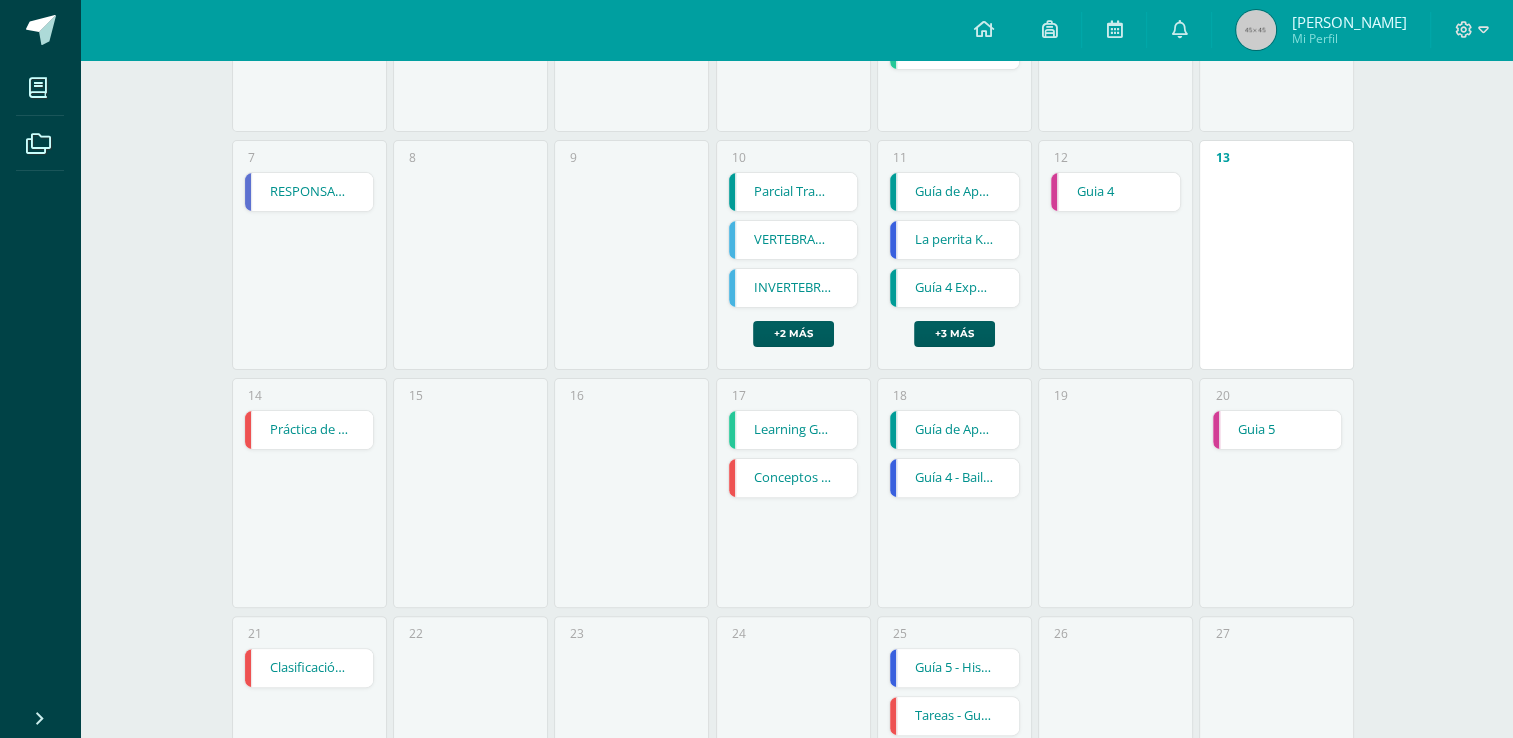click on "Guía de Aprendizaje No. 4" at bounding box center [954, 430] 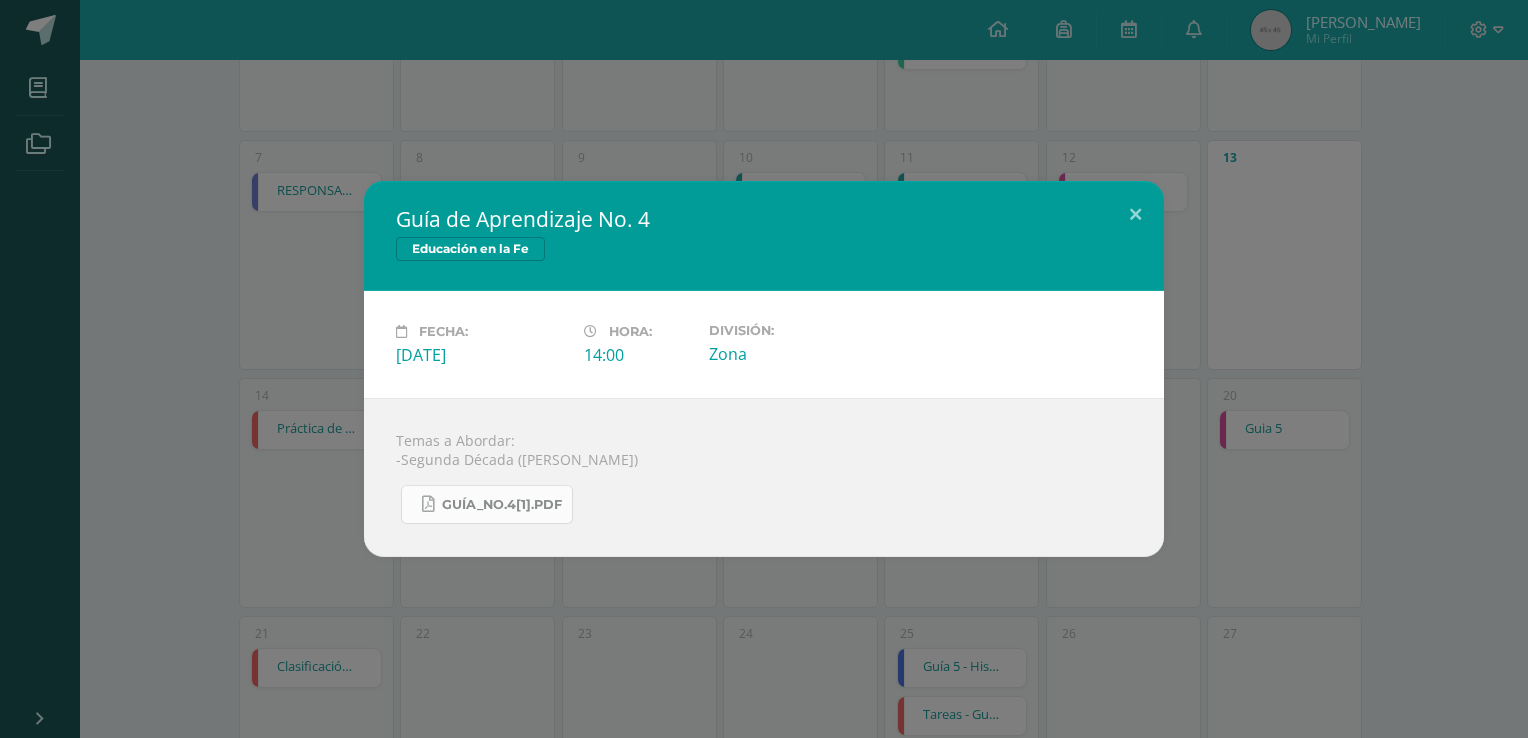click on "Guía_No.4[1].pdf" at bounding box center (487, 504) 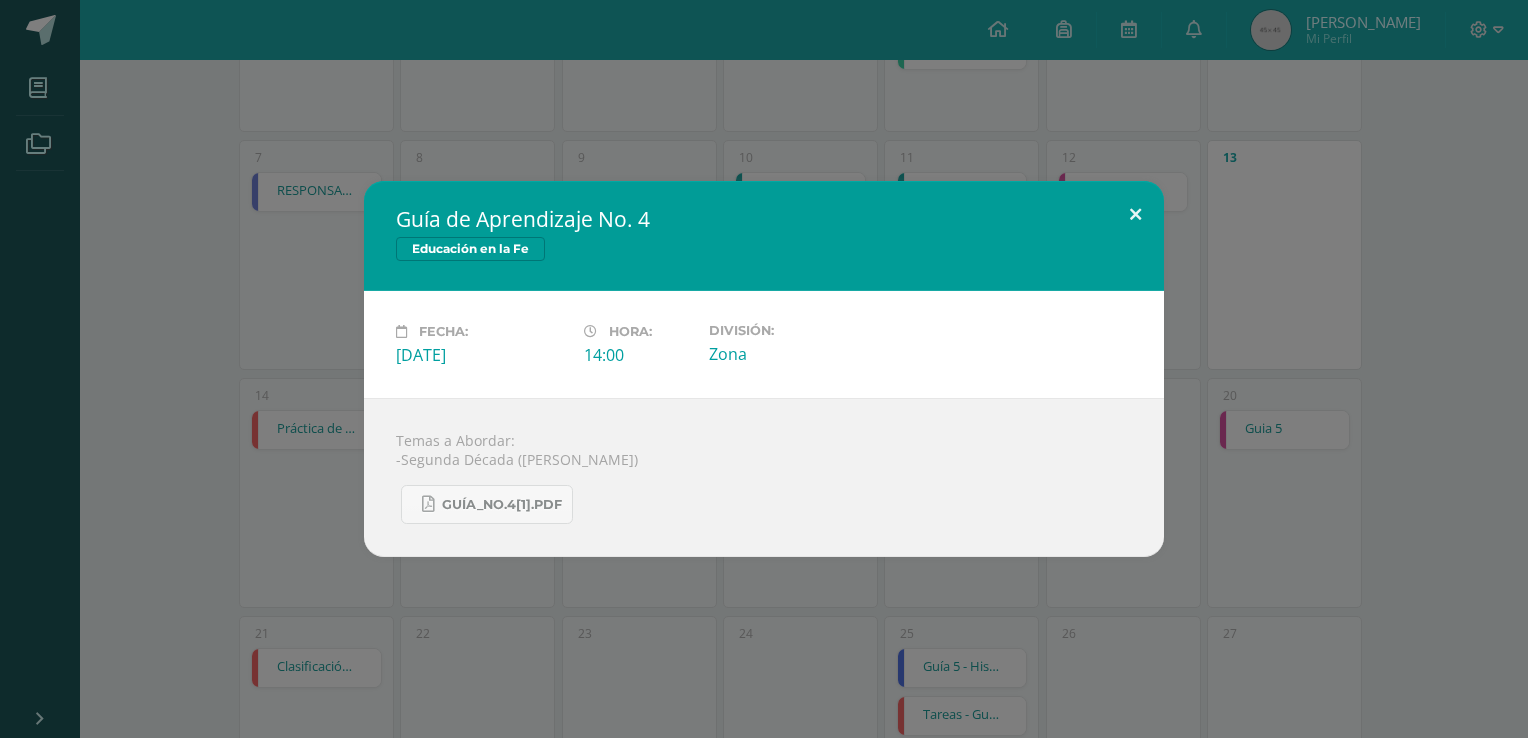 click at bounding box center [1135, 215] 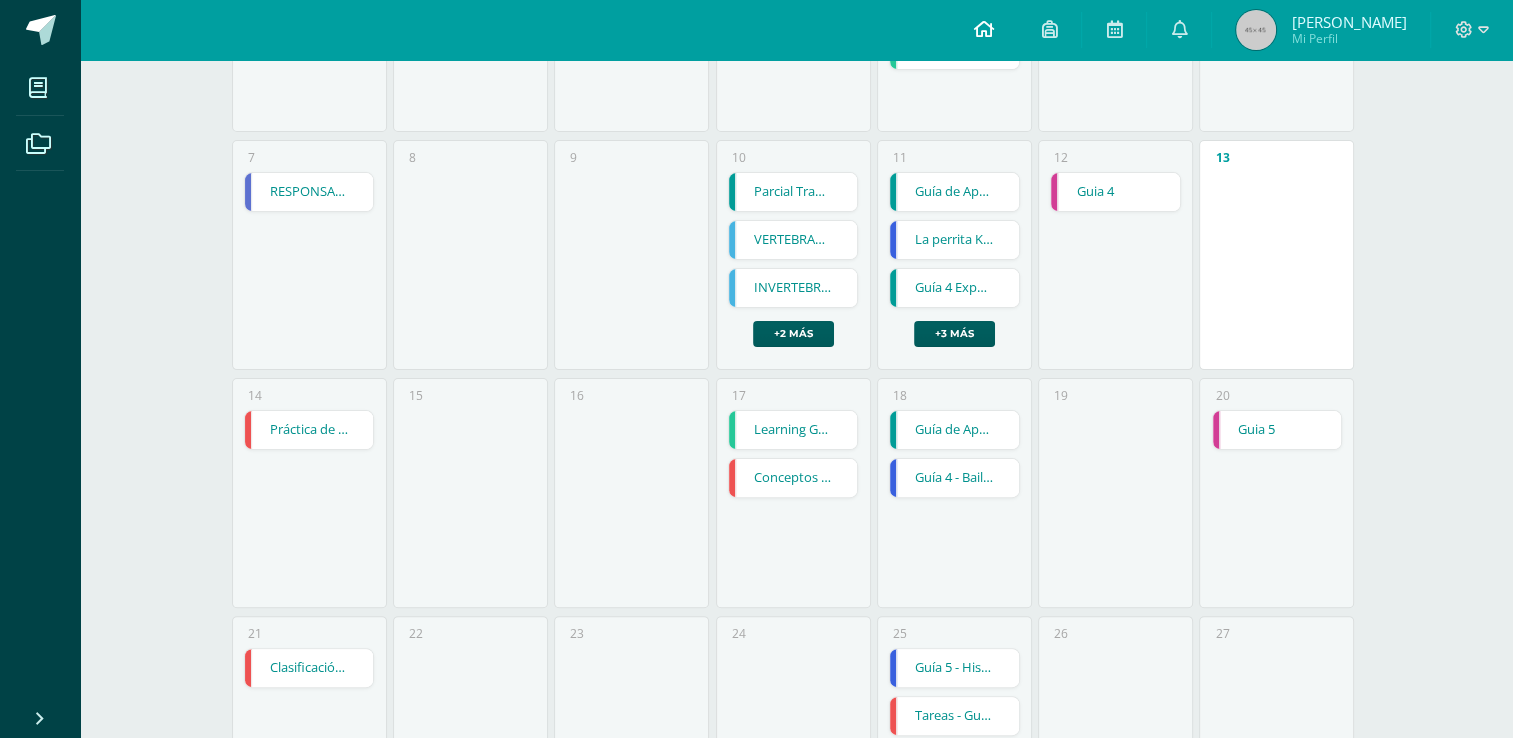 click at bounding box center (983, 29) 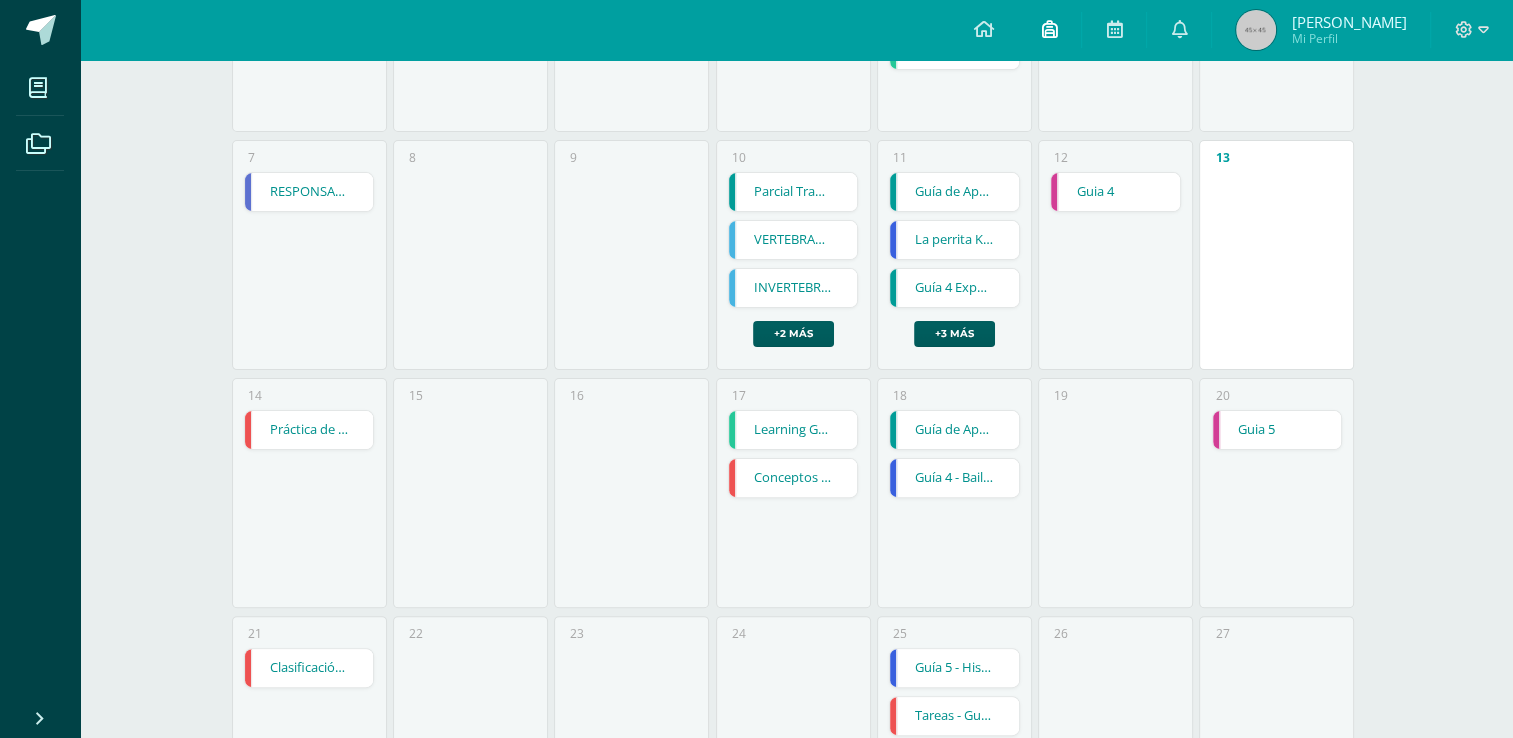 click at bounding box center [1049, 30] 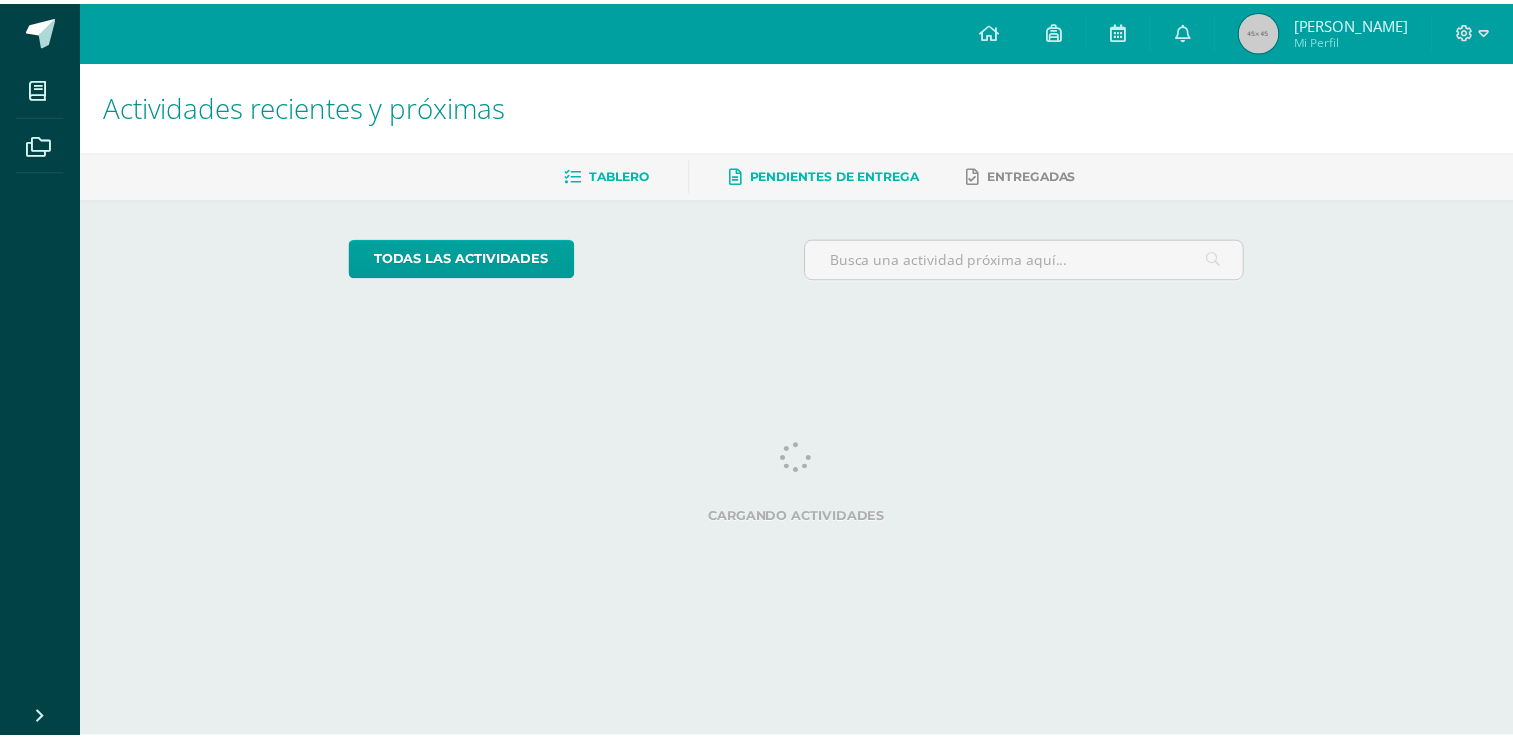 scroll, scrollTop: 0, scrollLeft: 0, axis: both 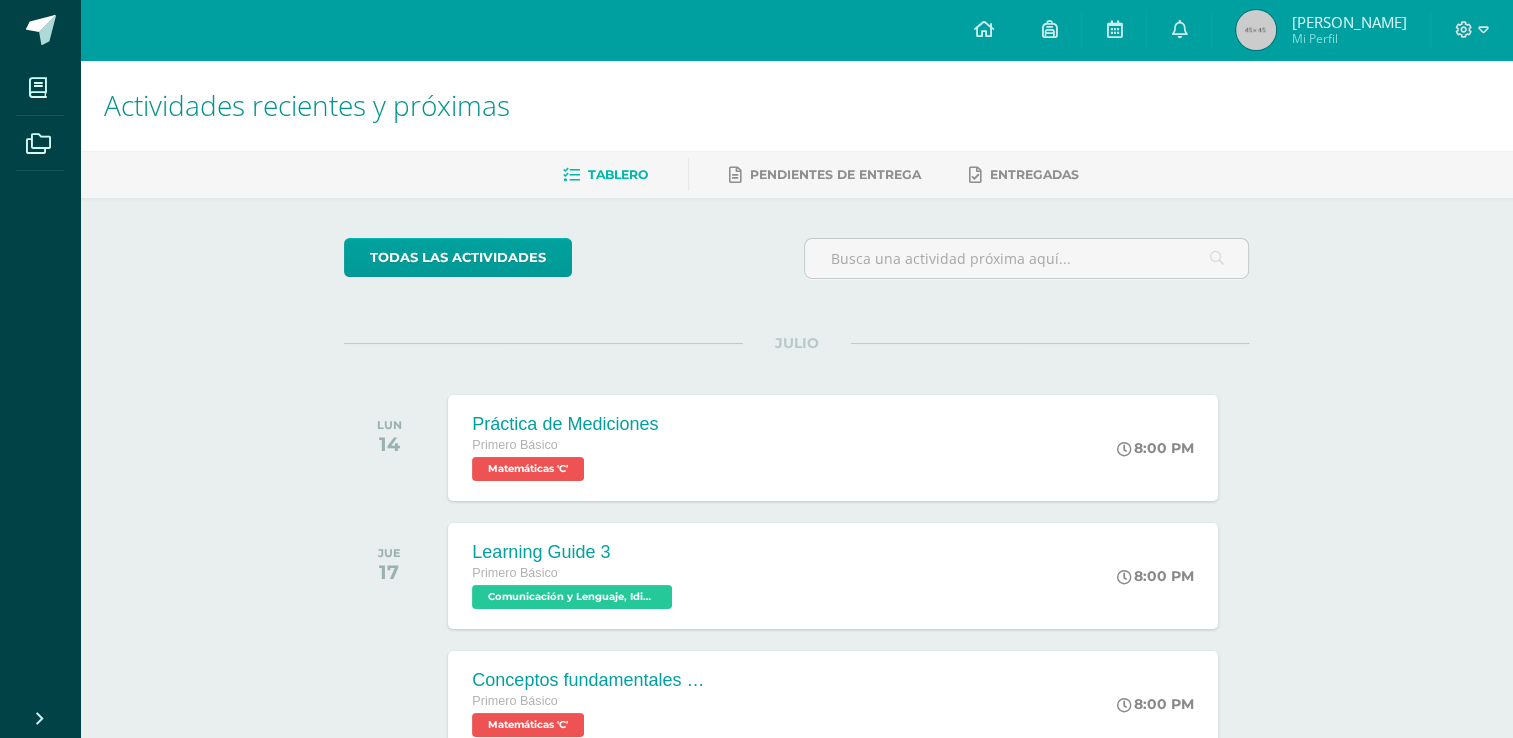 drag, startPoint x: 592, startPoint y: 169, endPoint x: 371, endPoint y: 125, distance: 225.33752 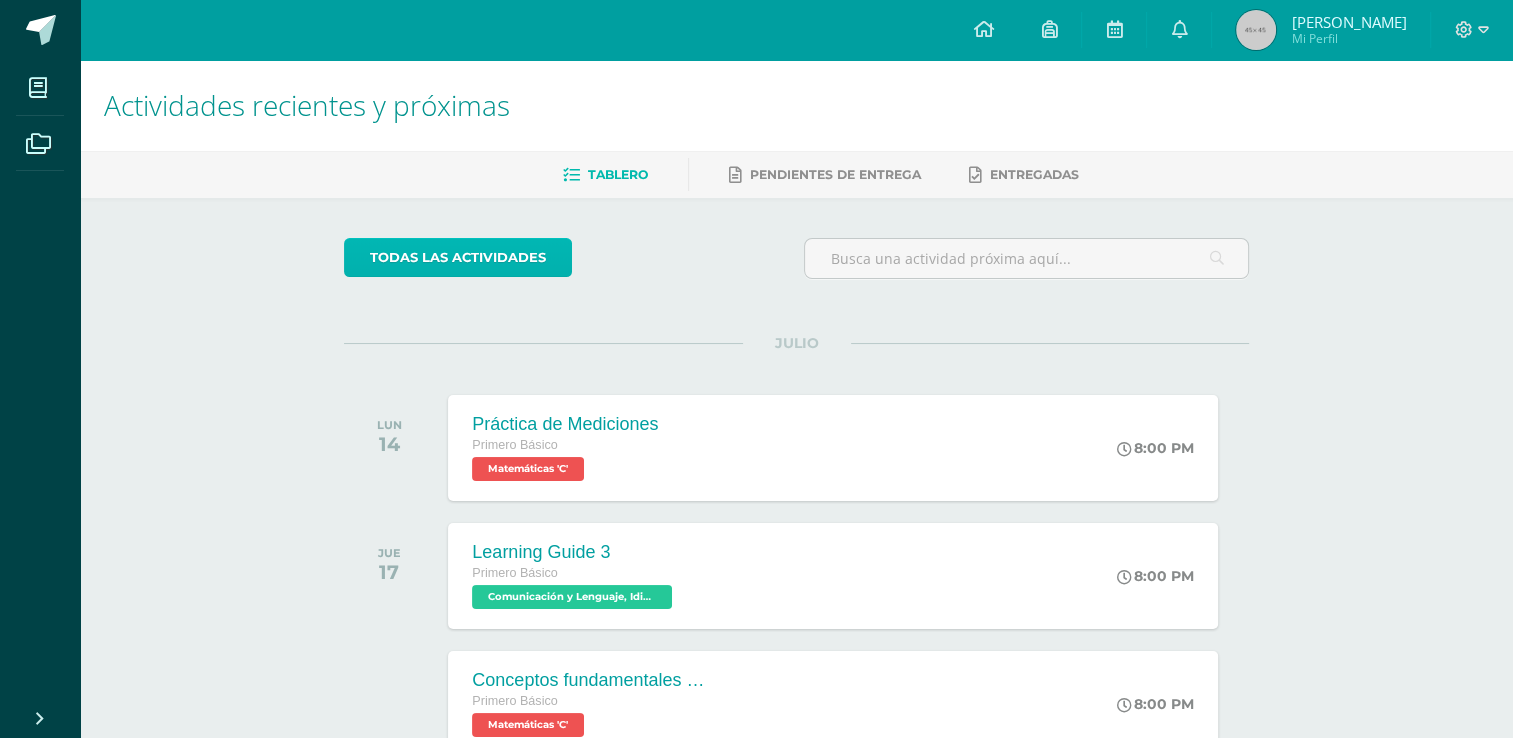 click on "todas las Actividades" at bounding box center (458, 257) 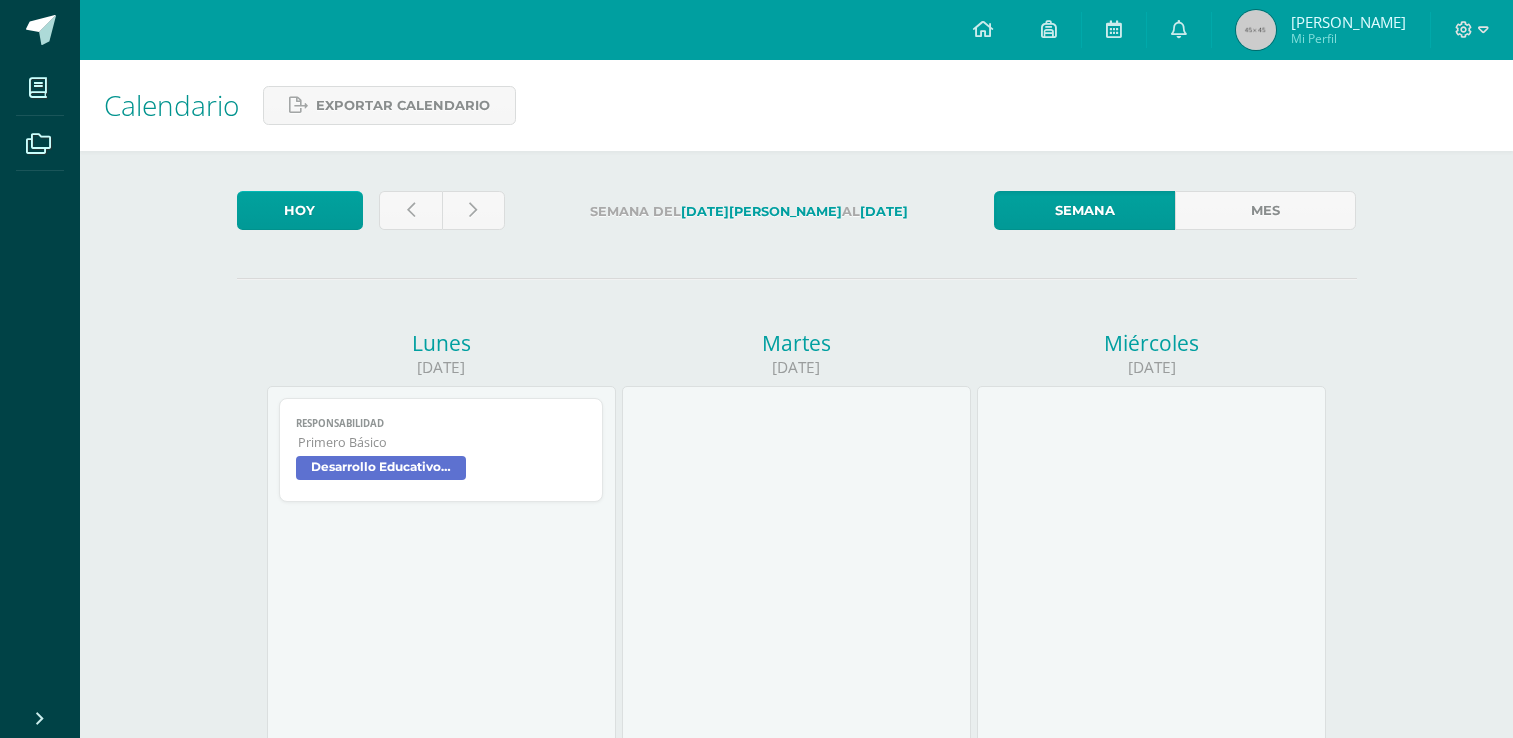 scroll, scrollTop: 0, scrollLeft: 0, axis: both 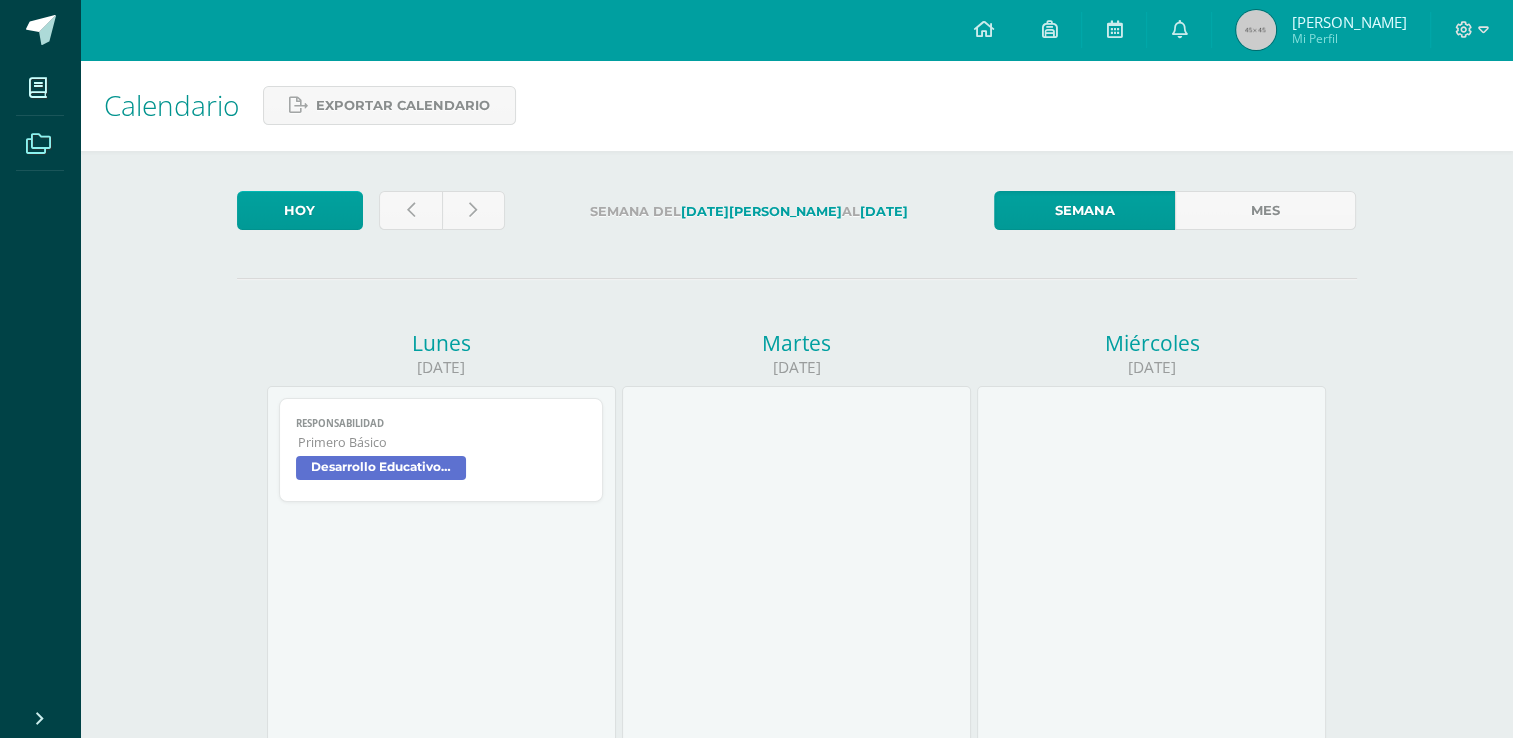 click at bounding box center (38, 142) 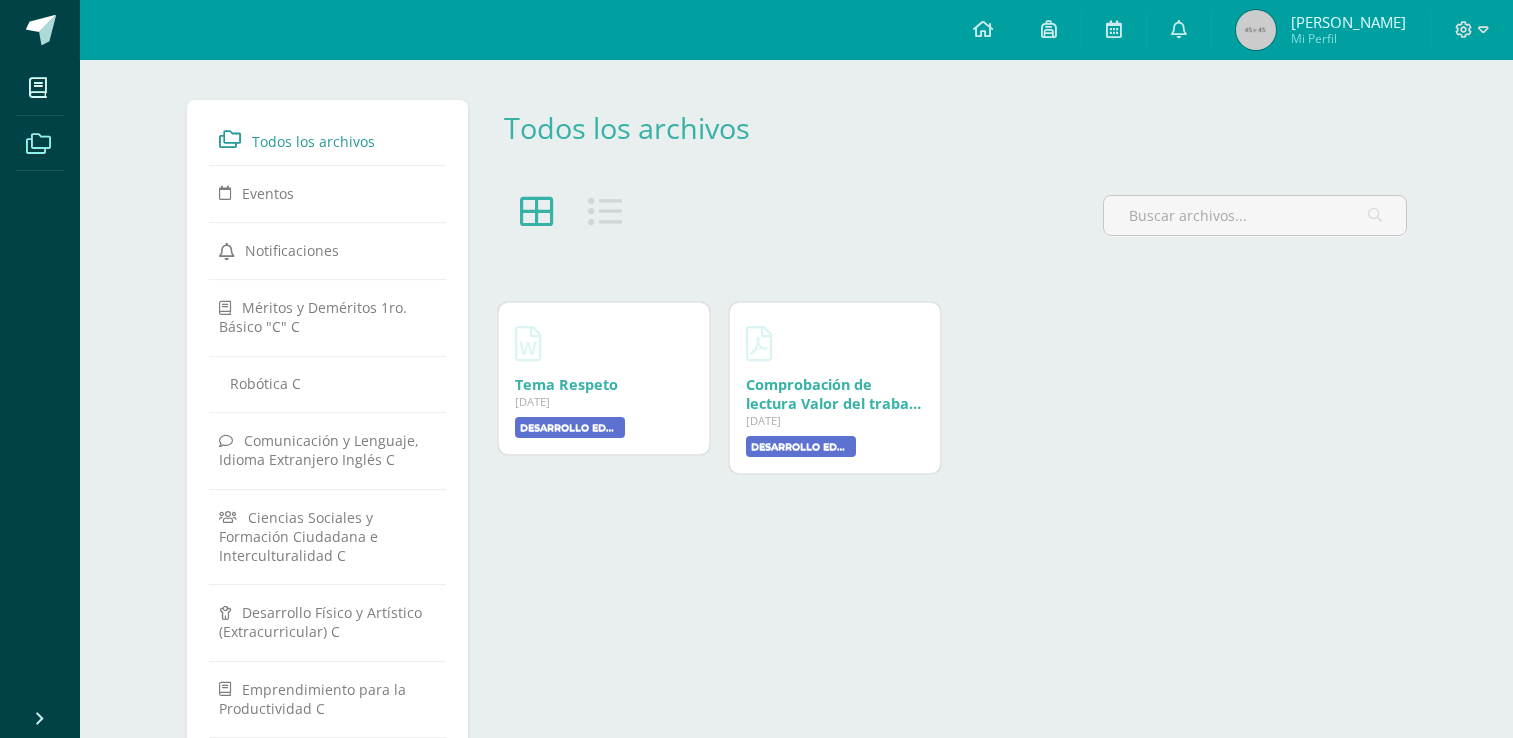 scroll, scrollTop: 0, scrollLeft: 0, axis: both 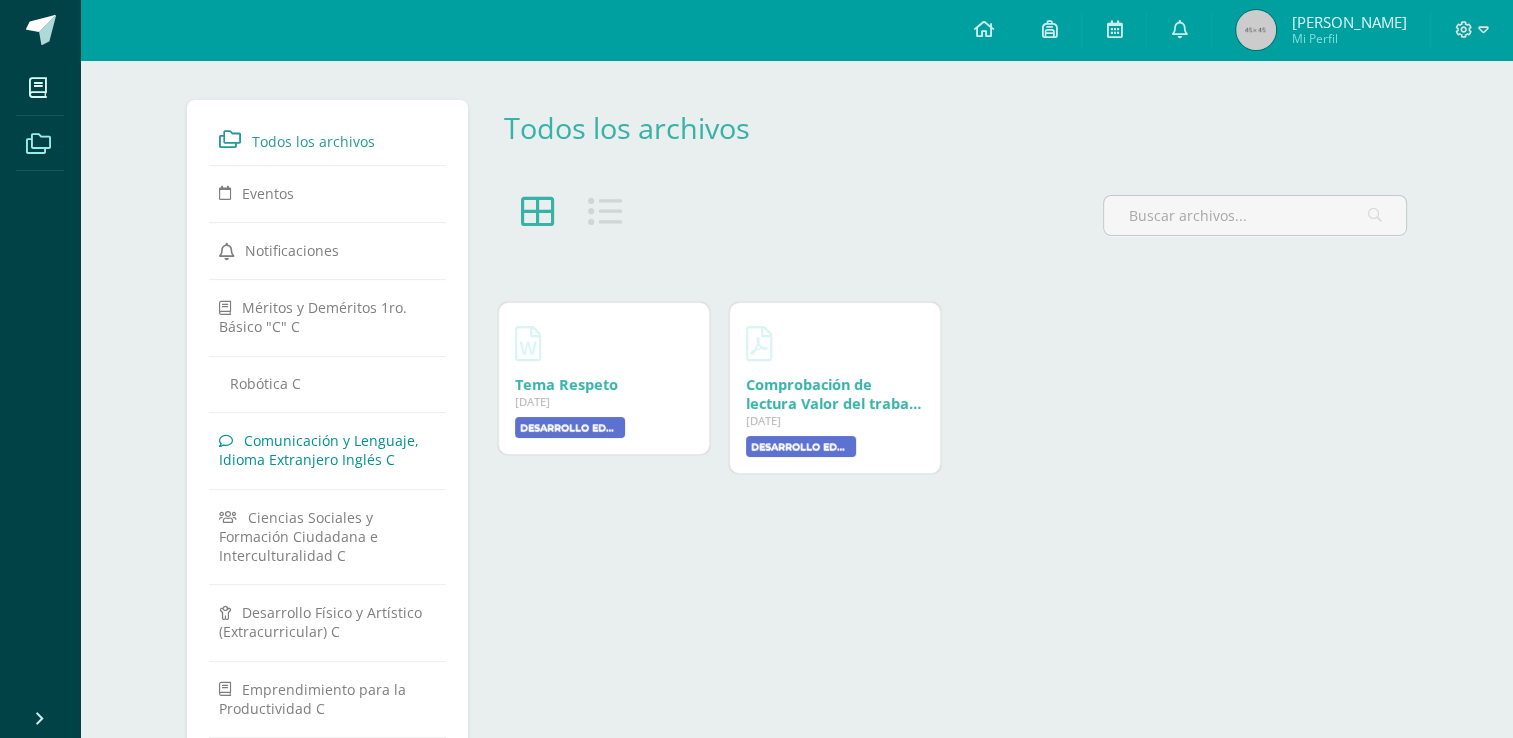 click on "Comunicación y Lenguaje, Idioma Extranjero Inglés C" at bounding box center (319, 450) 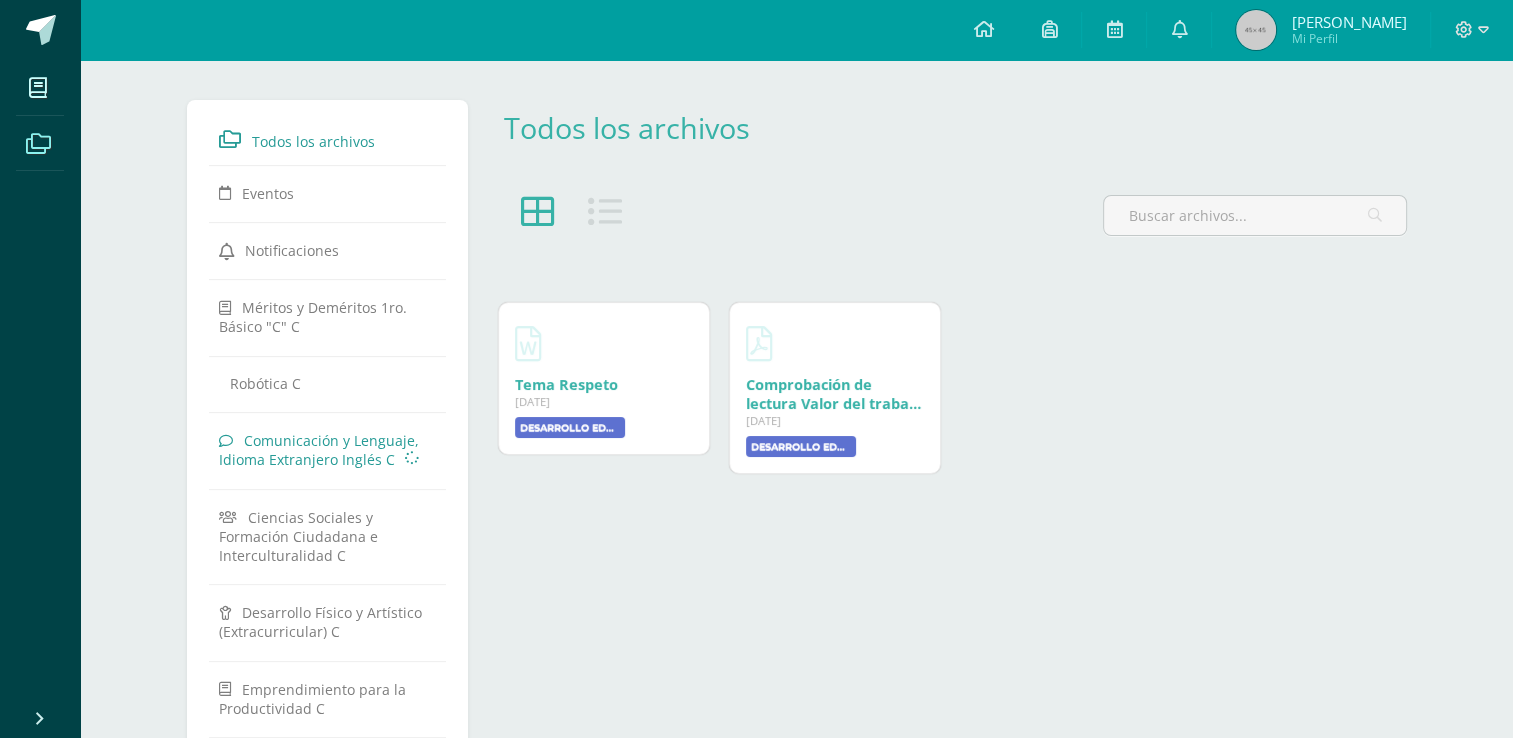 click on "Comunicación y Lenguaje, Idioma Extranjero Inglés C" at bounding box center [319, 450] 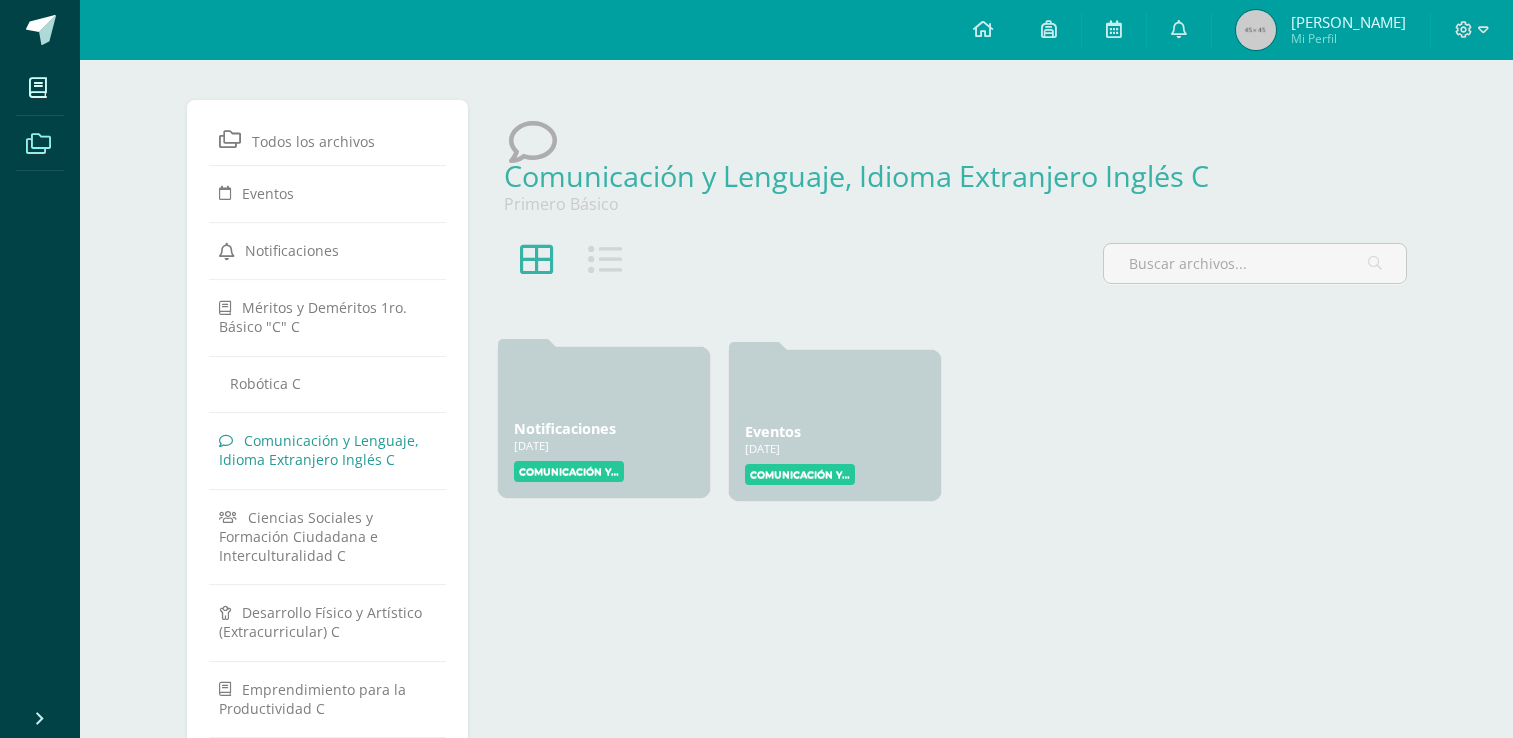 scroll, scrollTop: 0, scrollLeft: 0, axis: both 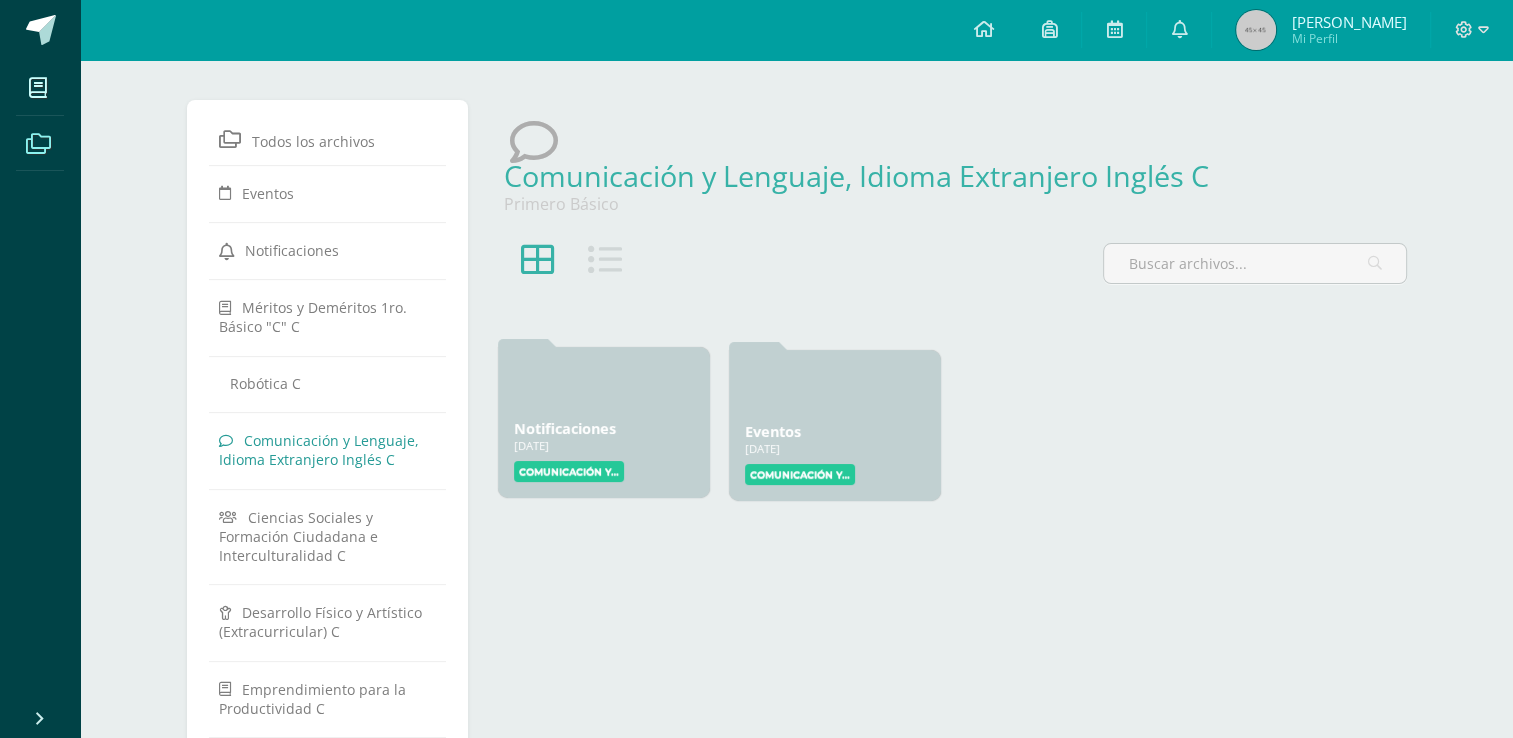 click on "[DATE]" at bounding box center (604, 445) 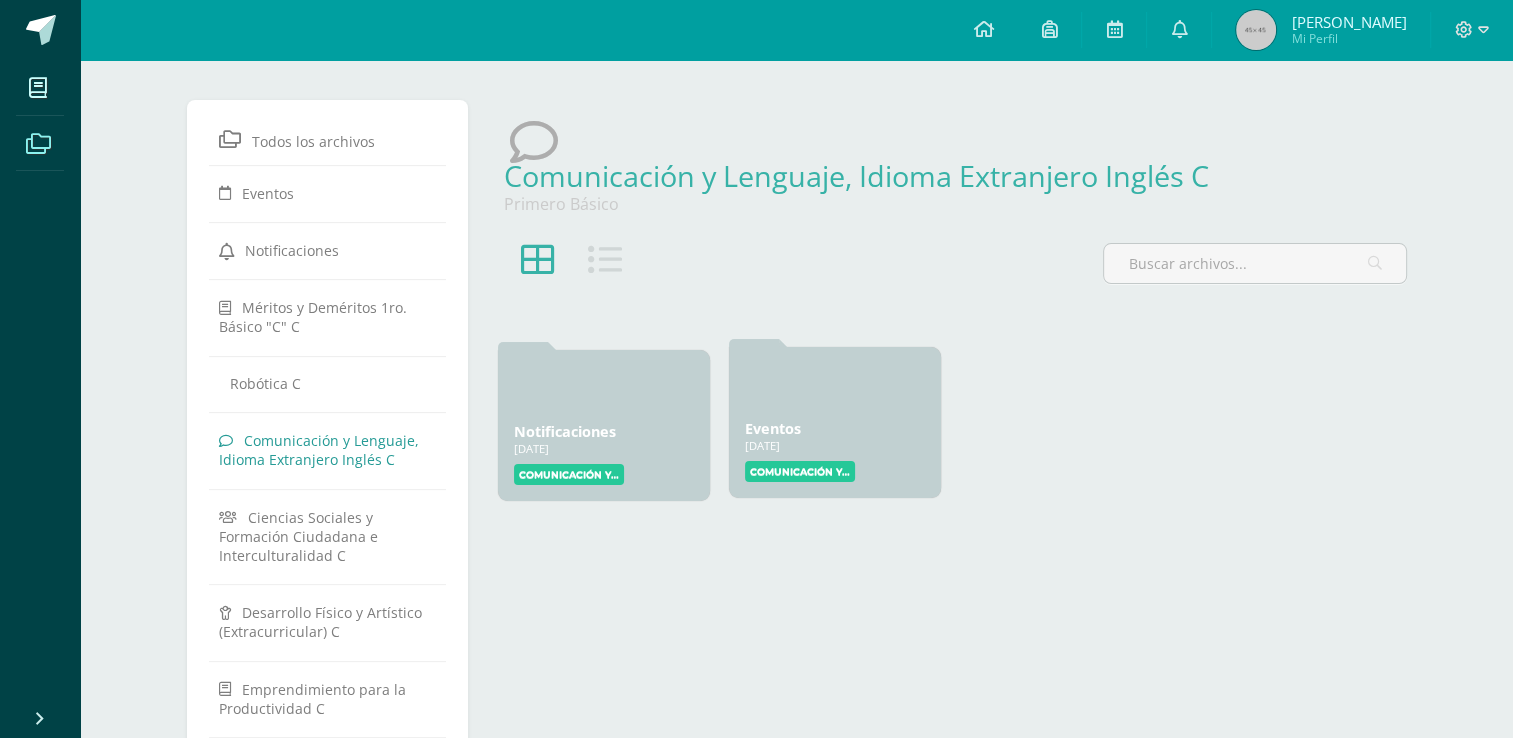 click on "[DATE]" at bounding box center (835, 445) 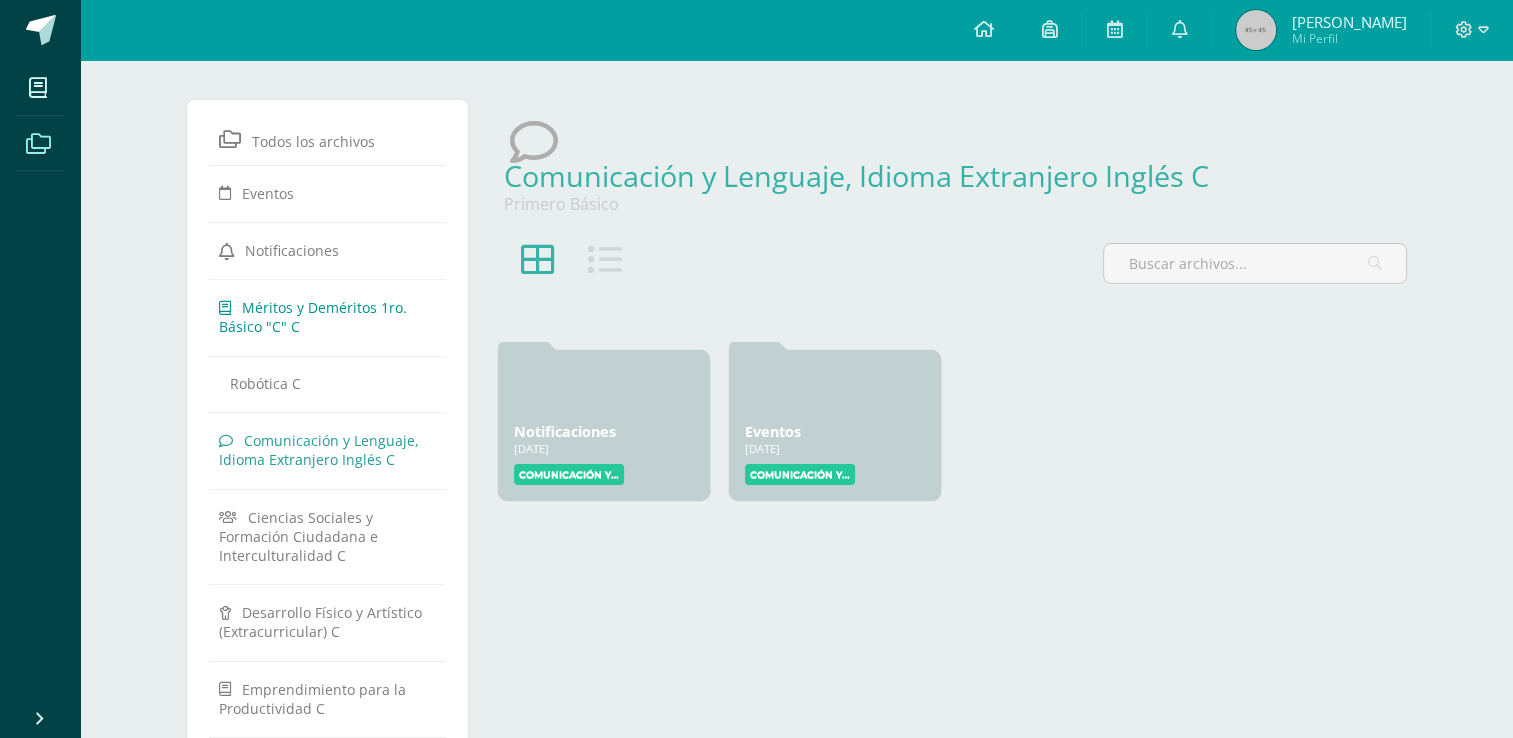 click on "Méritos y Deméritos 1ro. Básico "C" C" at bounding box center [328, 316] 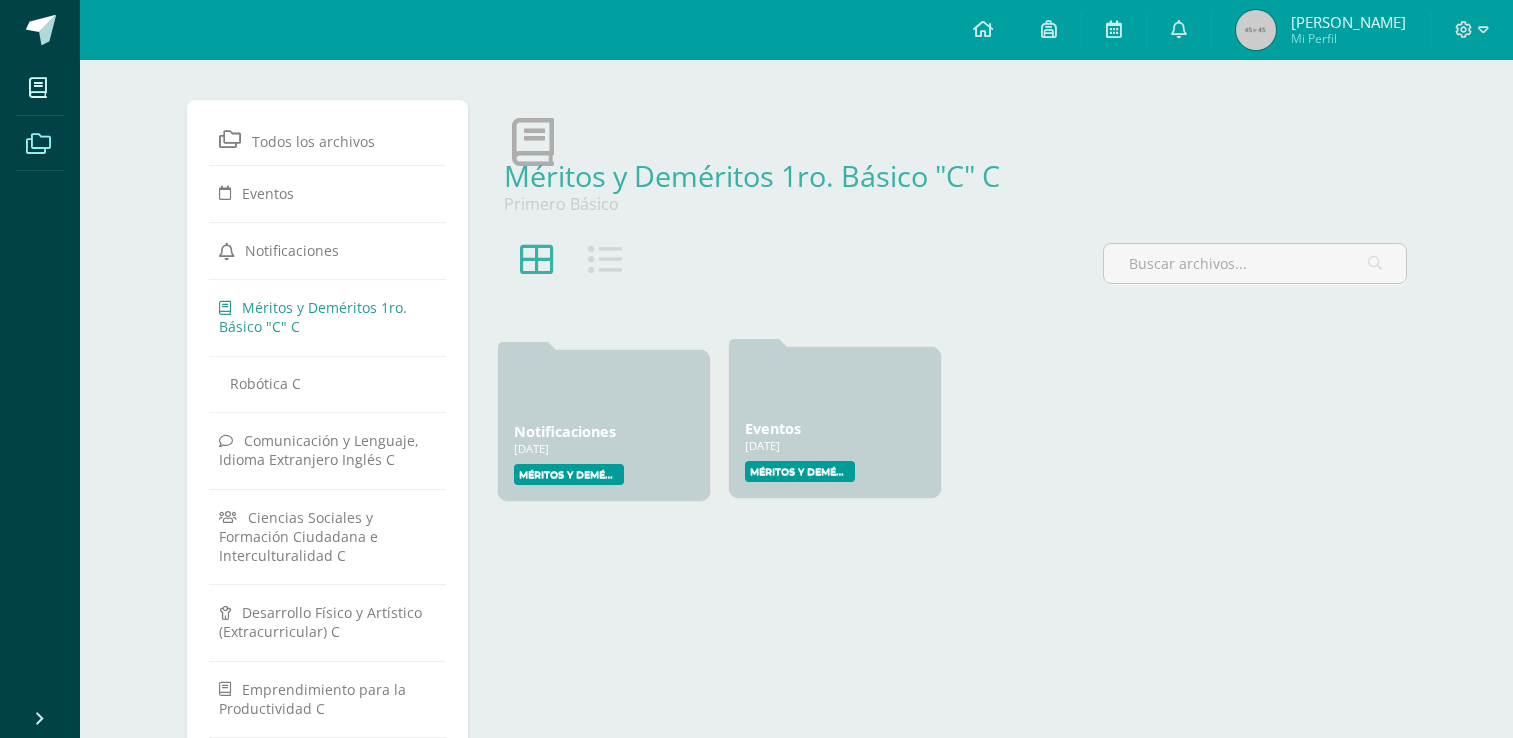 scroll, scrollTop: 0, scrollLeft: 0, axis: both 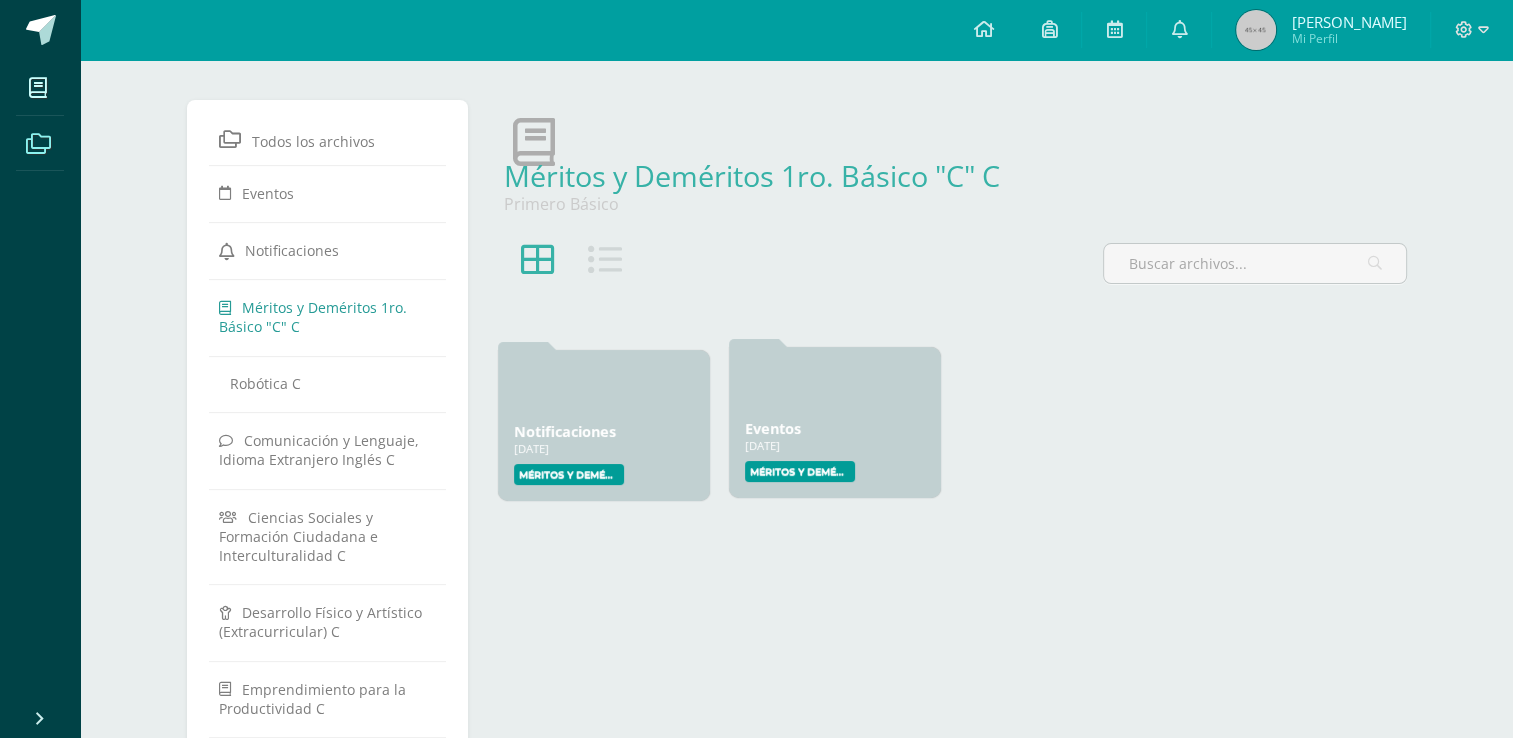 click at bounding box center (835, 387) 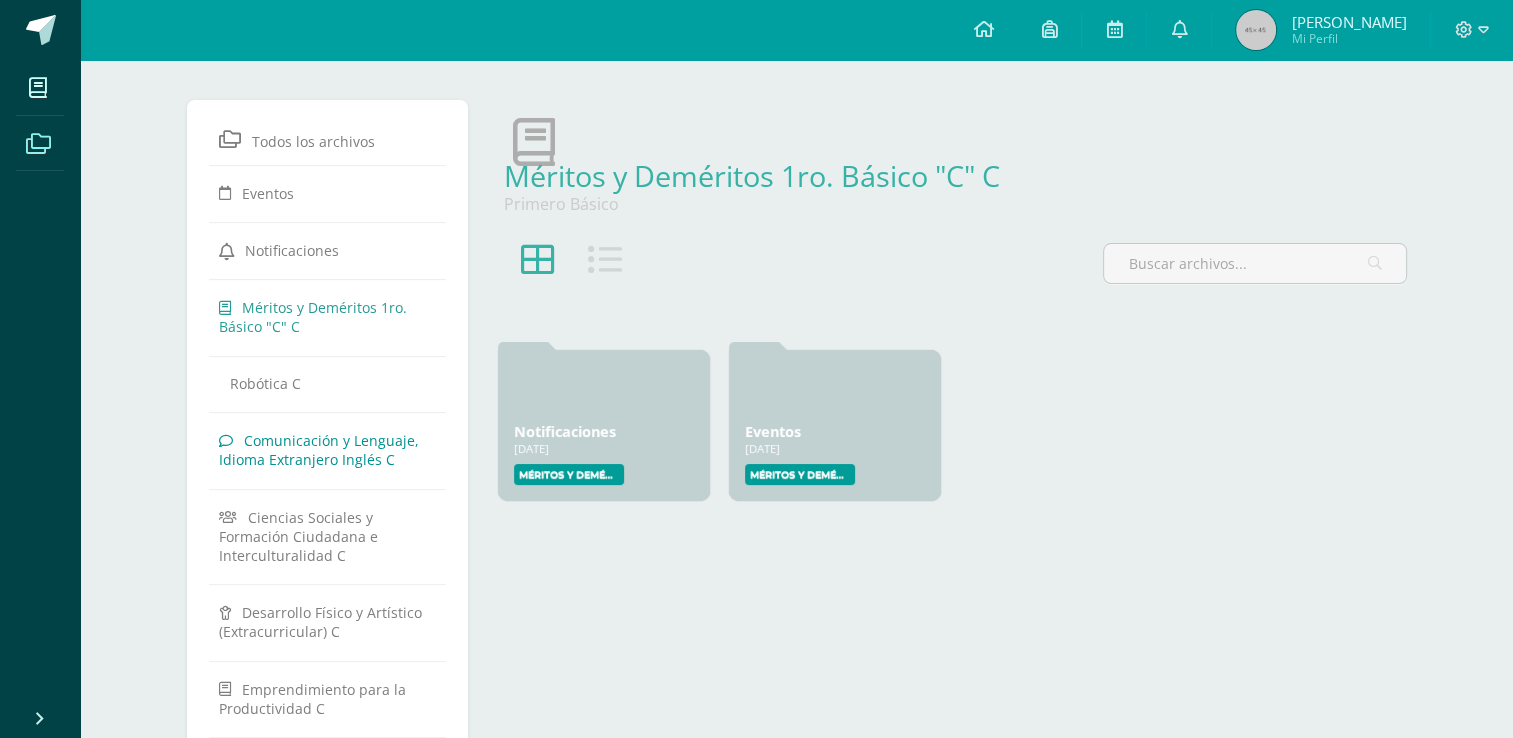 click on "Comunicación y Lenguaje, Idioma Extranjero Inglés C" at bounding box center [328, 449] 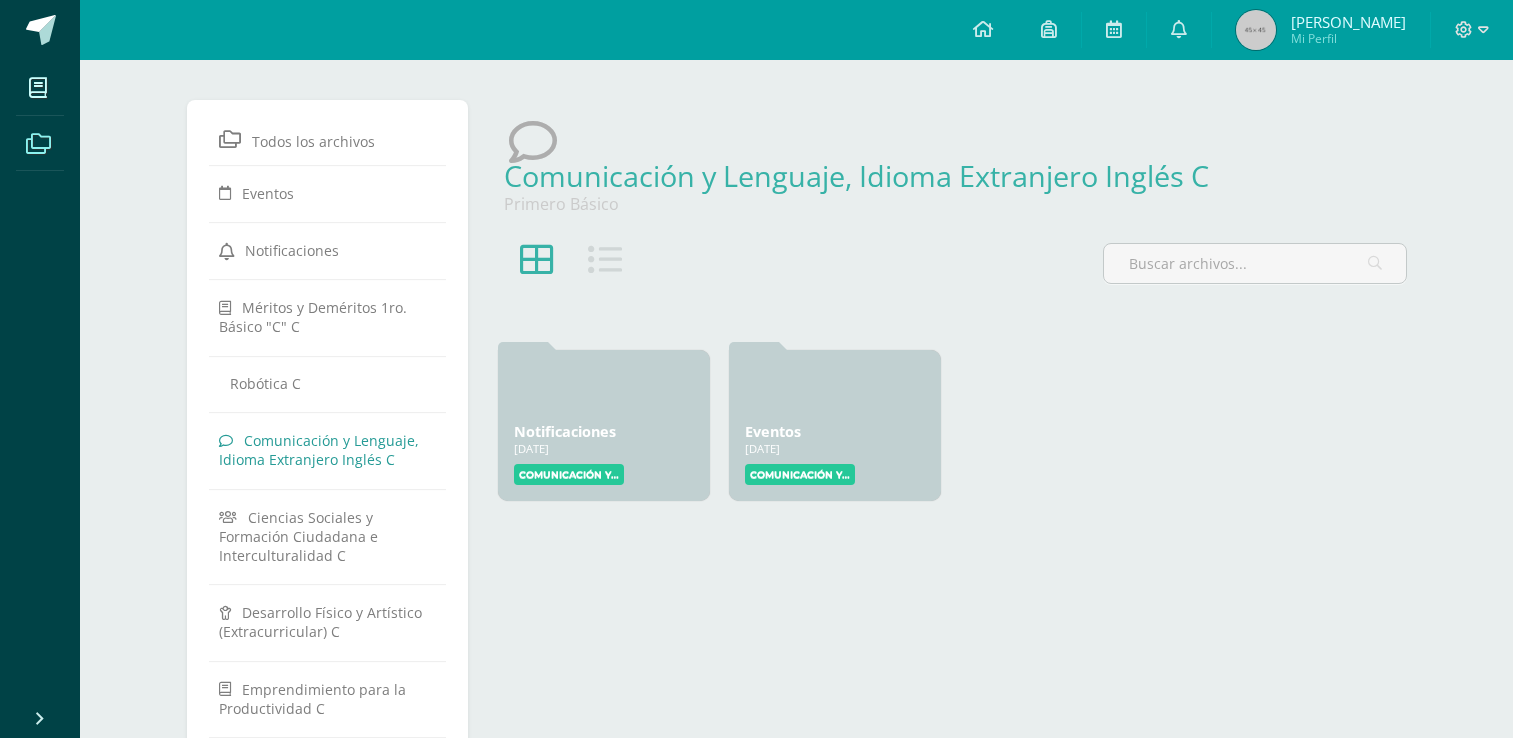 scroll, scrollTop: 0, scrollLeft: 0, axis: both 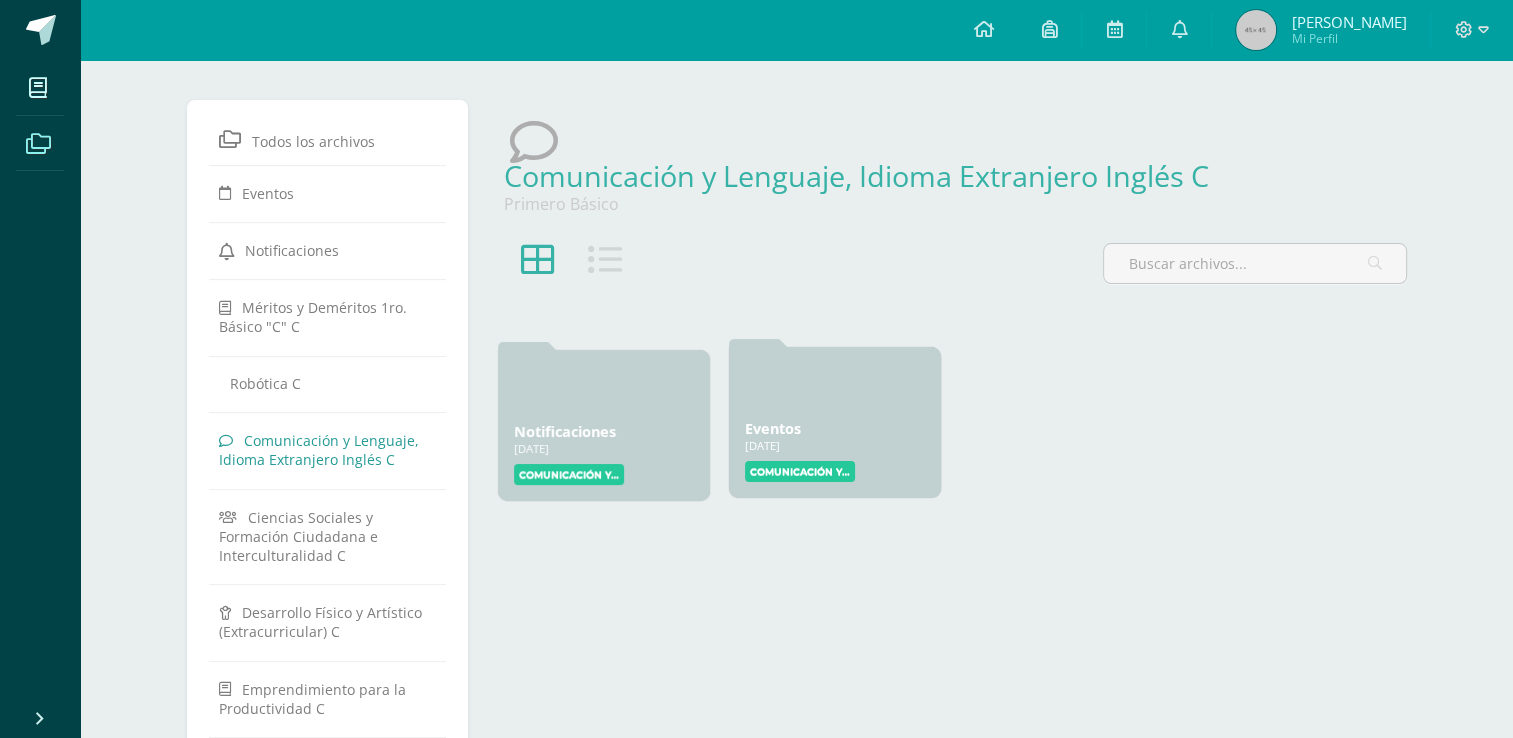click on "Eventos
[DATE] [DATE] Creado por:
Comunicación y Lenguaje, Idioma Extranjero Inglés" at bounding box center (835, 422) 